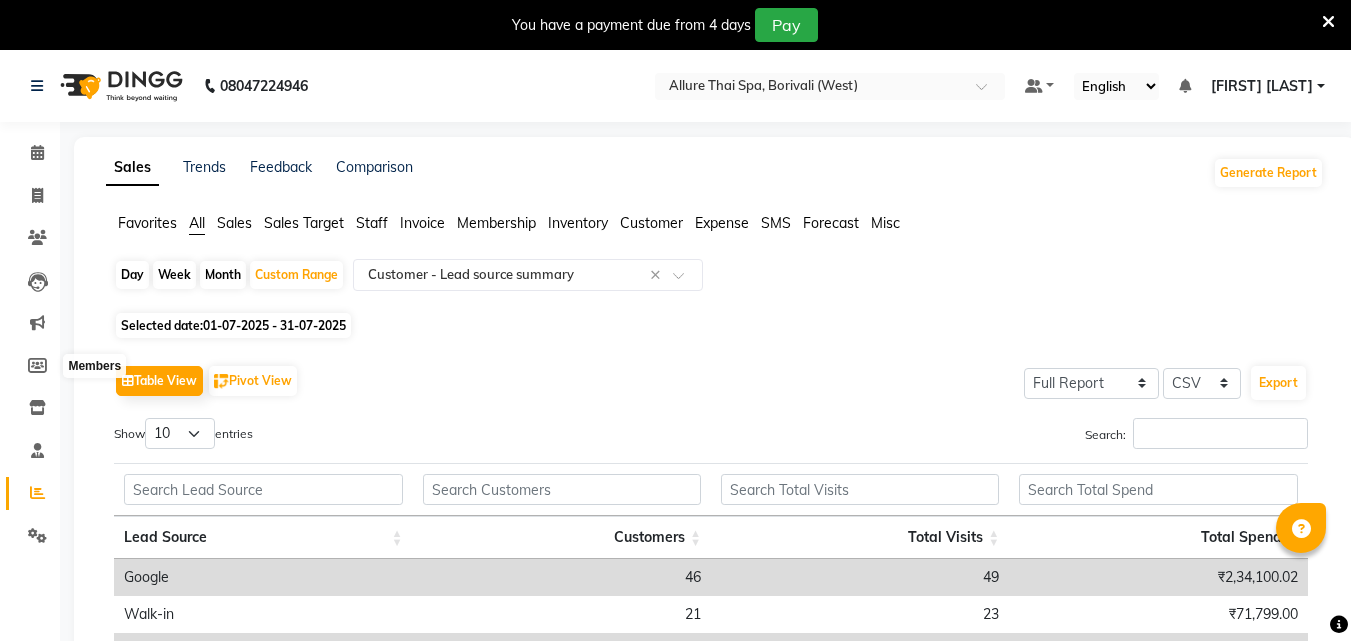 select on "full_report" 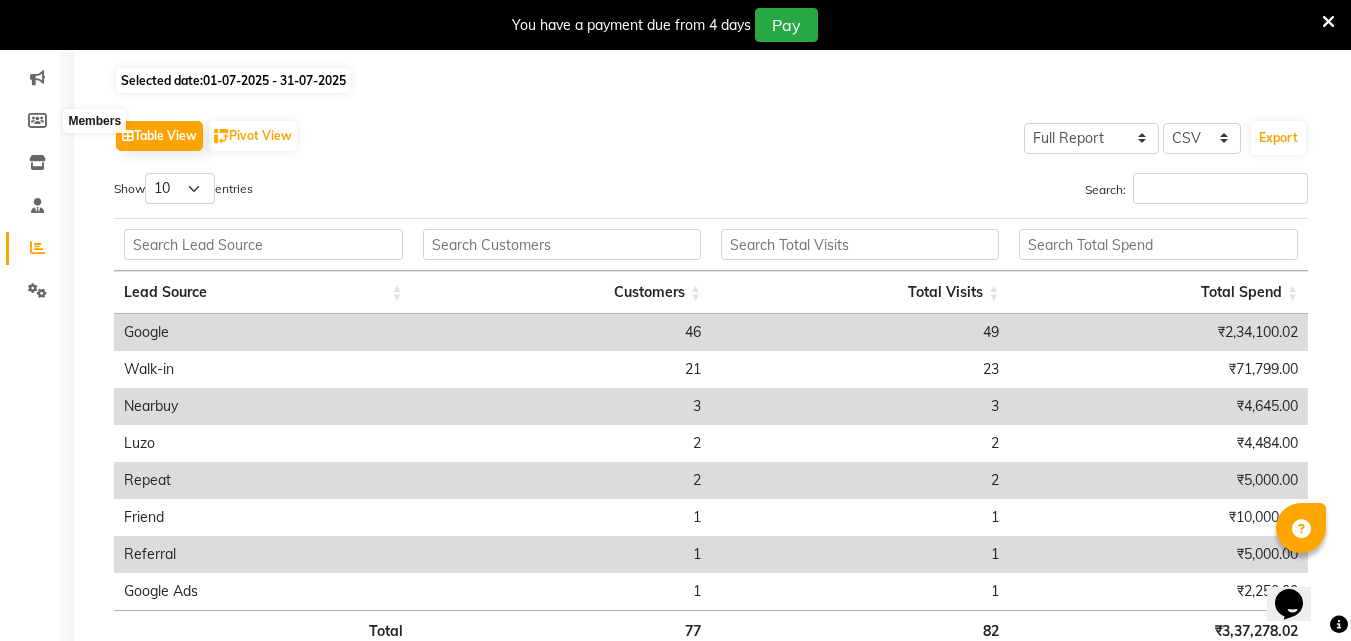 scroll, scrollTop: 0, scrollLeft: 0, axis: both 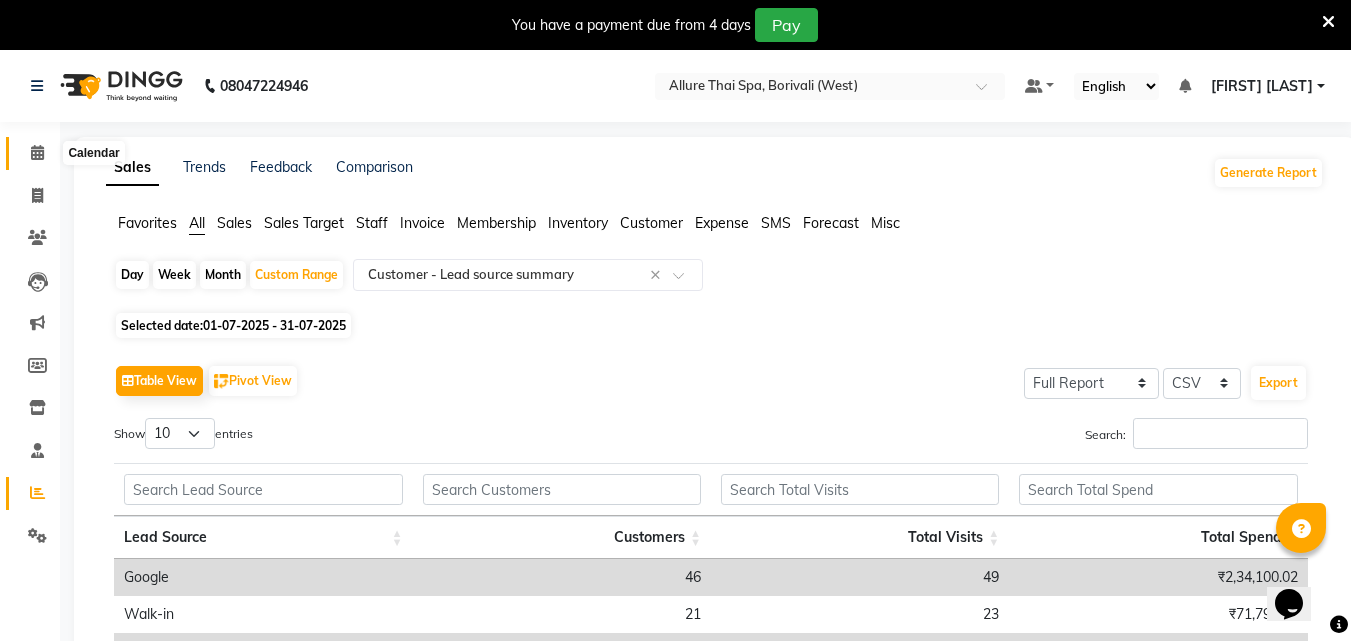 click 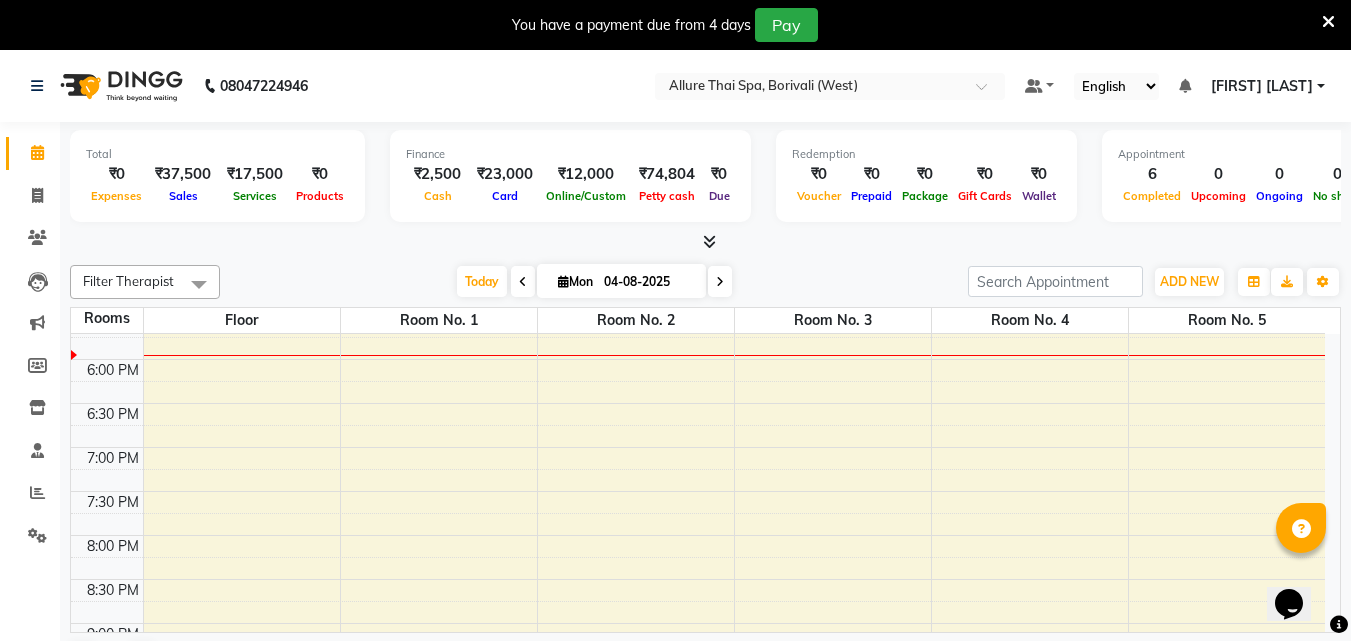 scroll, scrollTop: 664, scrollLeft: 0, axis: vertical 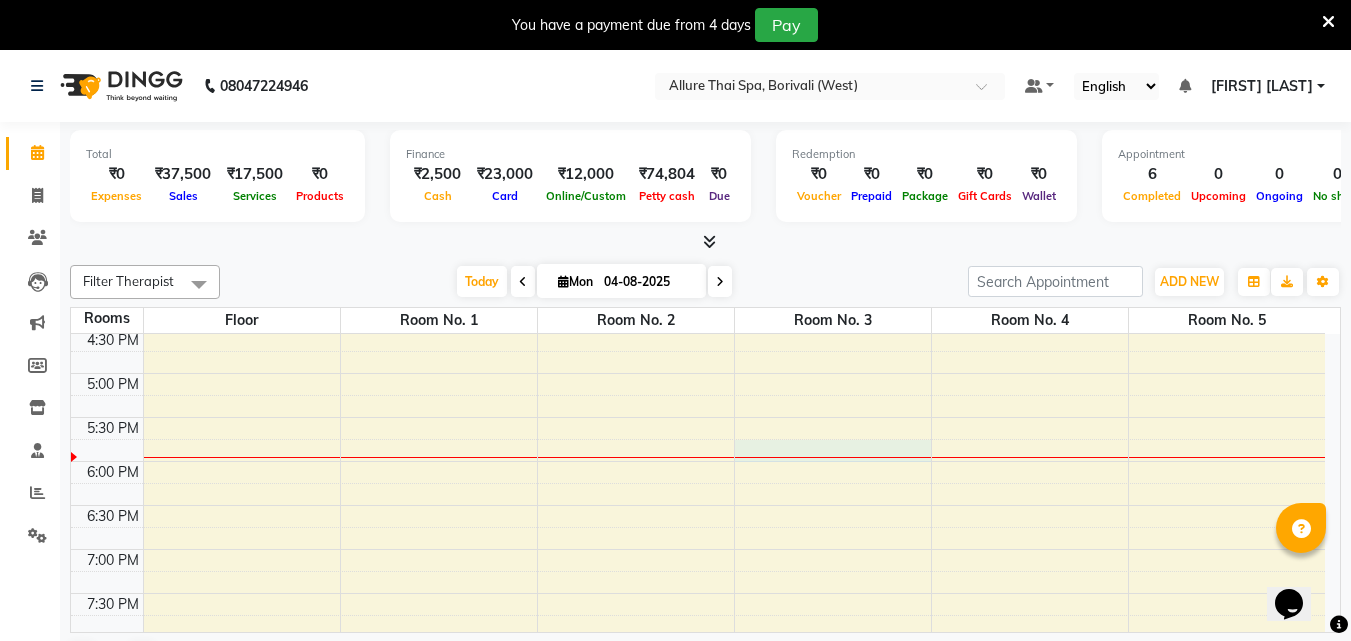 click on "9:00 AM 9:30 AM 10:00 AM 10:30 AM 11:00 AM 11:30 AM 12:00 PM 12:30 PM 1:00 PM 1:30 PM 2:00 PM 2:30 PM 3:00 PM 3:30 PM 4:00 PM 4:30 PM 5:00 PM 5:30 PM 6:00 PM 6:30 PM 7:00 PM 7:30 PM 8:00 PM 8:30 PM 9:00 PM 9:30 PM 10:00 PM 10:30 PM 11:00 PM 11:30 PM     Dr. [LAST], TK04, 01:15 PM-02:45 PM, Deep Tissue Massage 90 mins     Sanjay**, TK06, 03:15 PM-04:15 PM, Swedish Massage 60 mins     Dr. [LAST], TK02, 01:15 PM-02:45 PM, Deep Tissue Massage 90 mins     Vijay Suryawanshi, TK01, 11:30 AM-12:30 PM, Balinese Massage 60 mins     Dr. [LAST], TK03, 01:15 PM-02:45 PM, Deep Tissue Massage 90 mins     Dr. [LAST], TK05, 01:15 PM-02:45 PM, Deep Tissue Massage 90 mins" at bounding box center (698, 329) 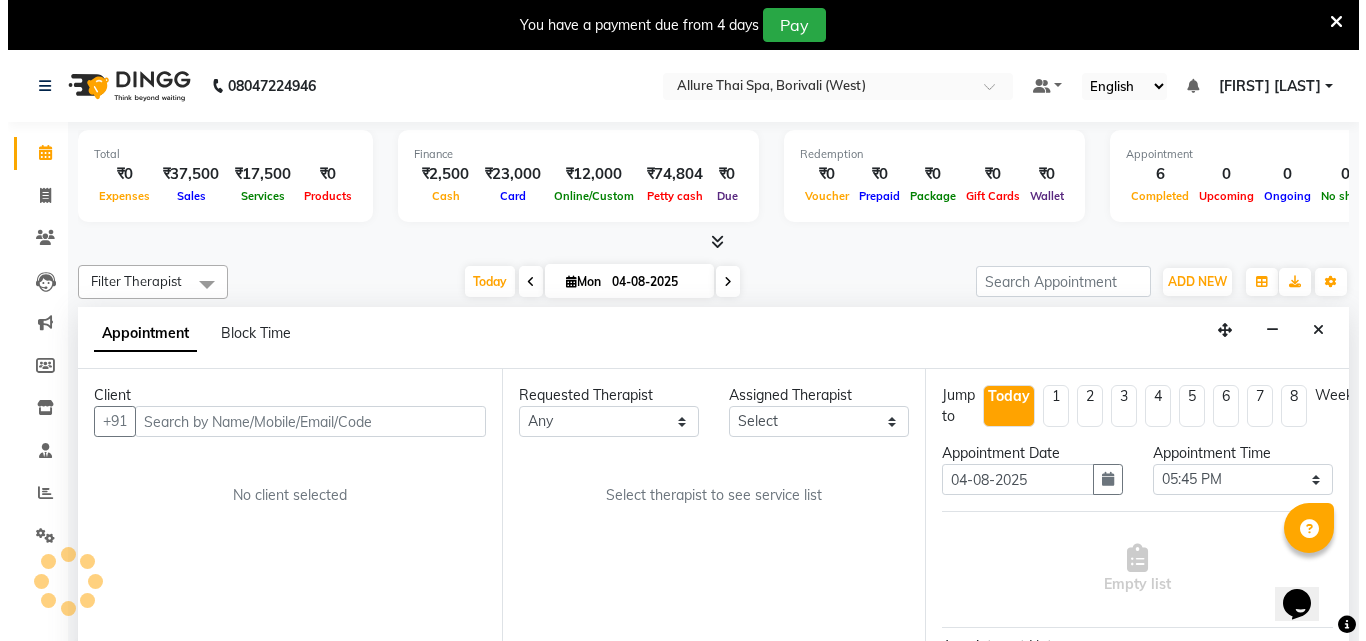 scroll, scrollTop: 51, scrollLeft: 0, axis: vertical 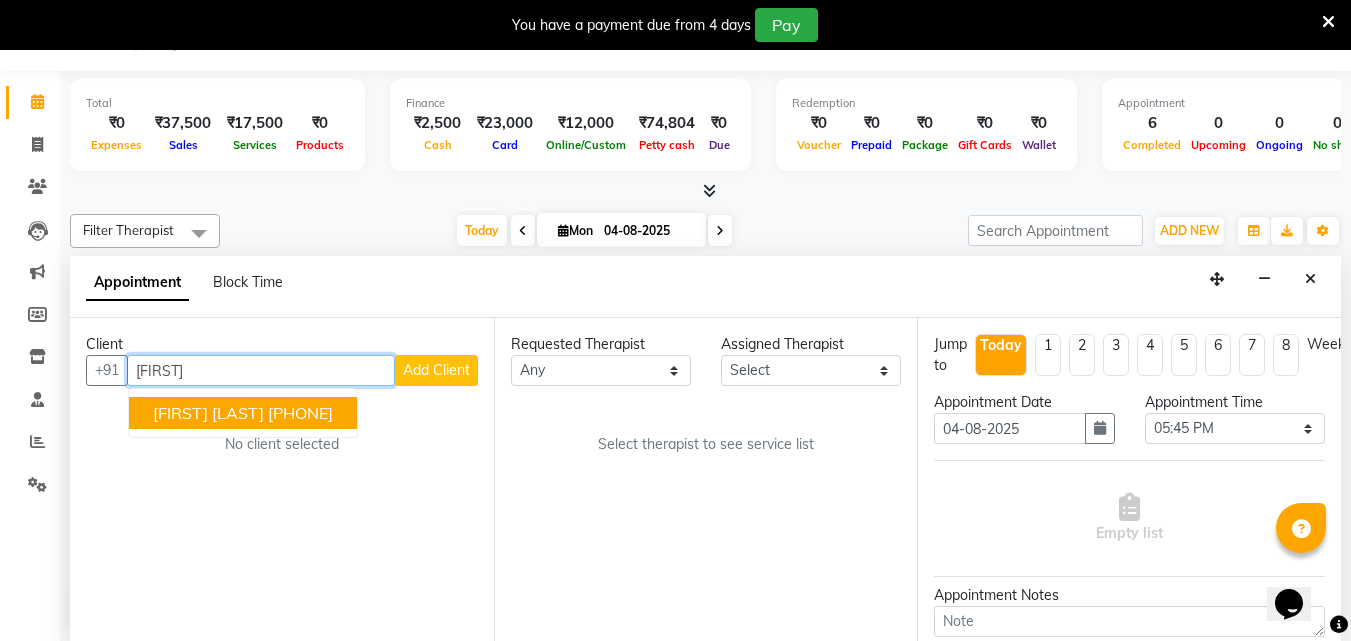 type on "[FIRST]" 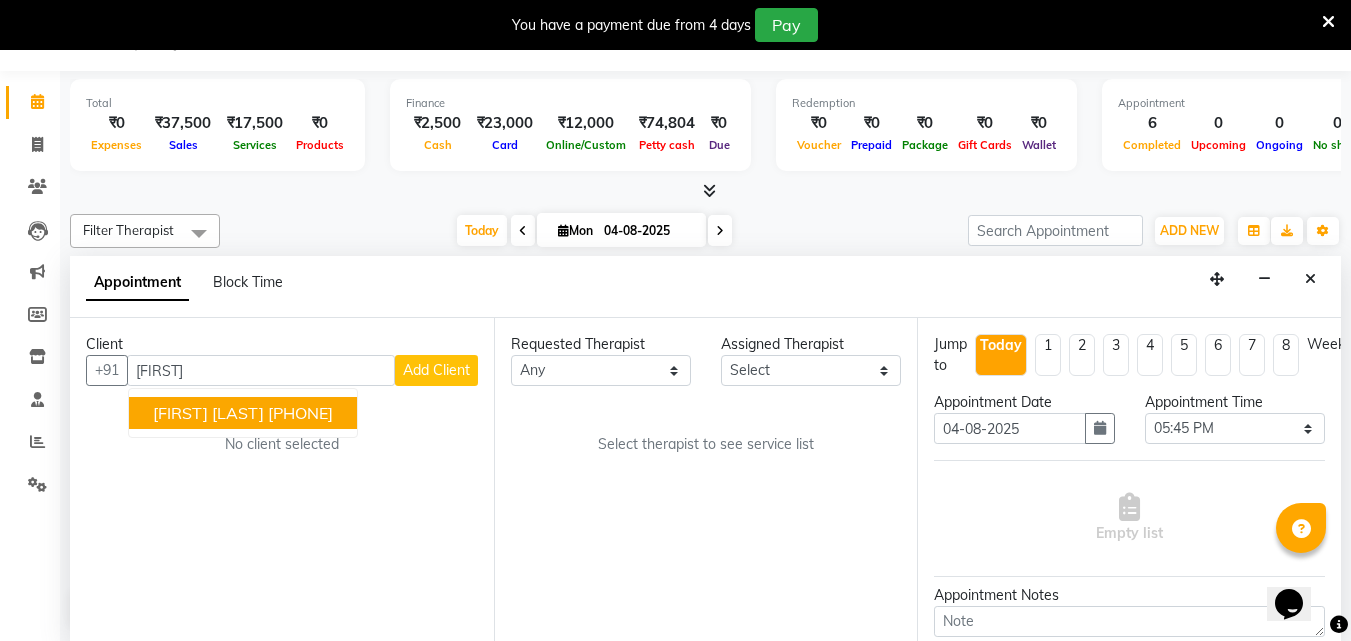 click on "Add Client" at bounding box center [436, 370] 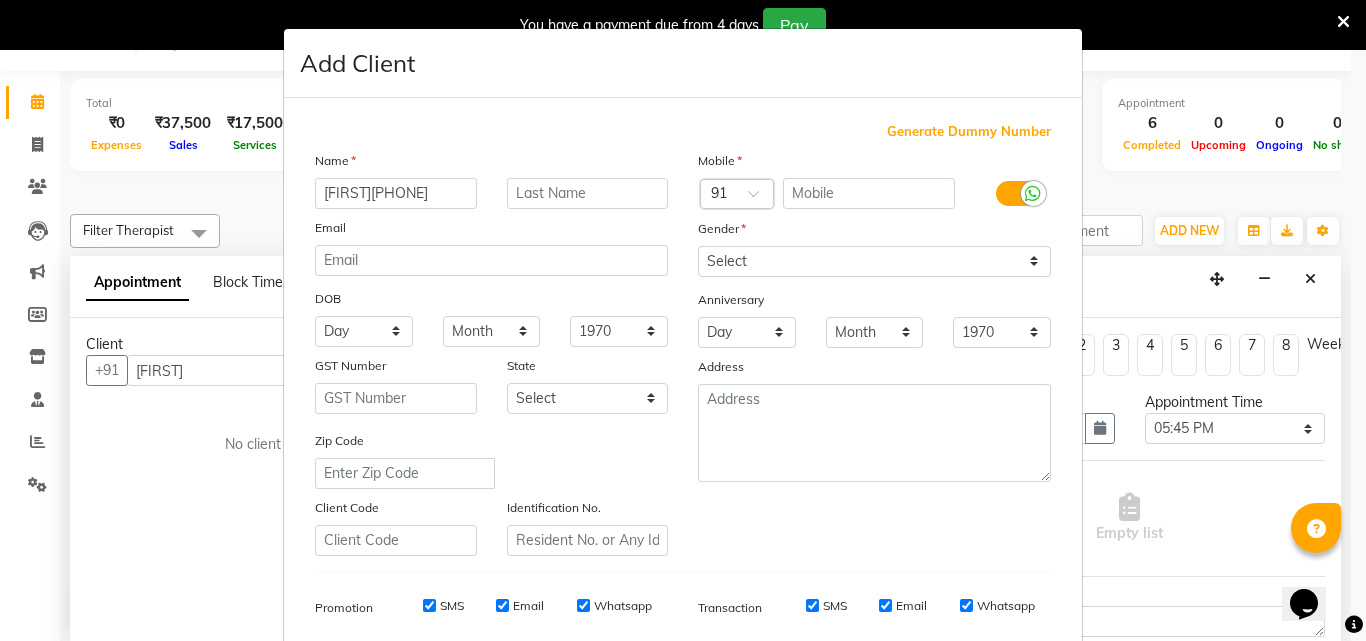 type on "[FIRST]" 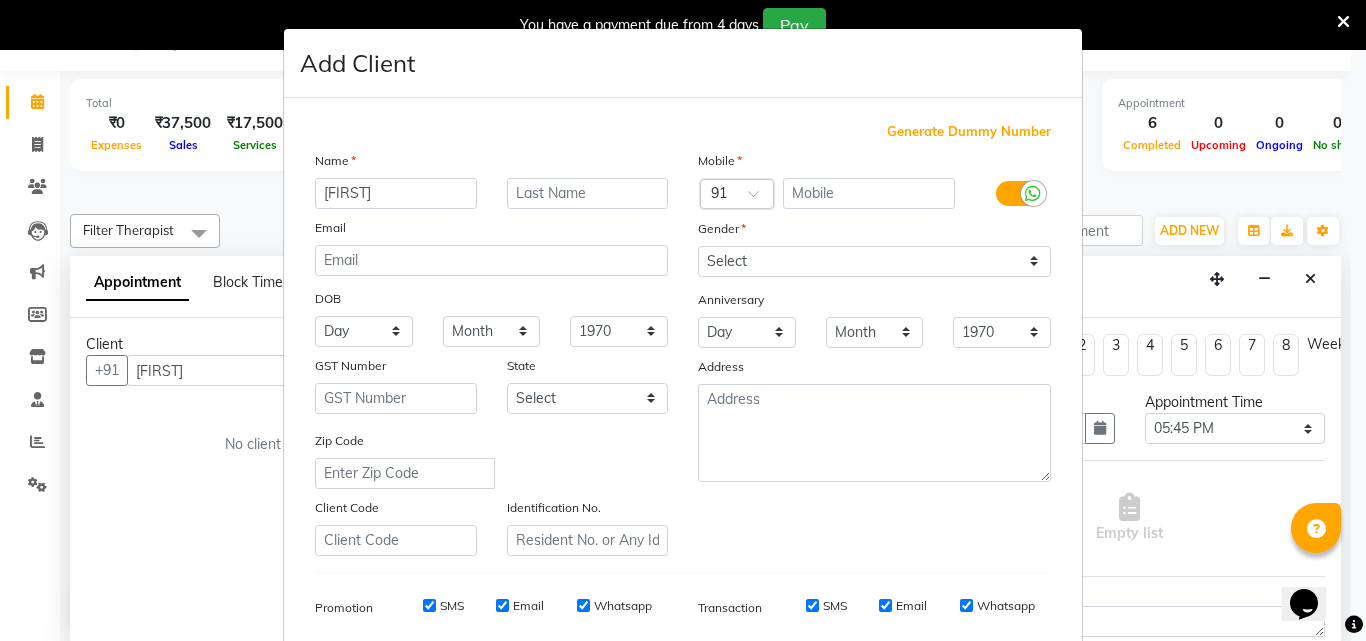 click on "Generate Dummy Number" at bounding box center [969, 132] 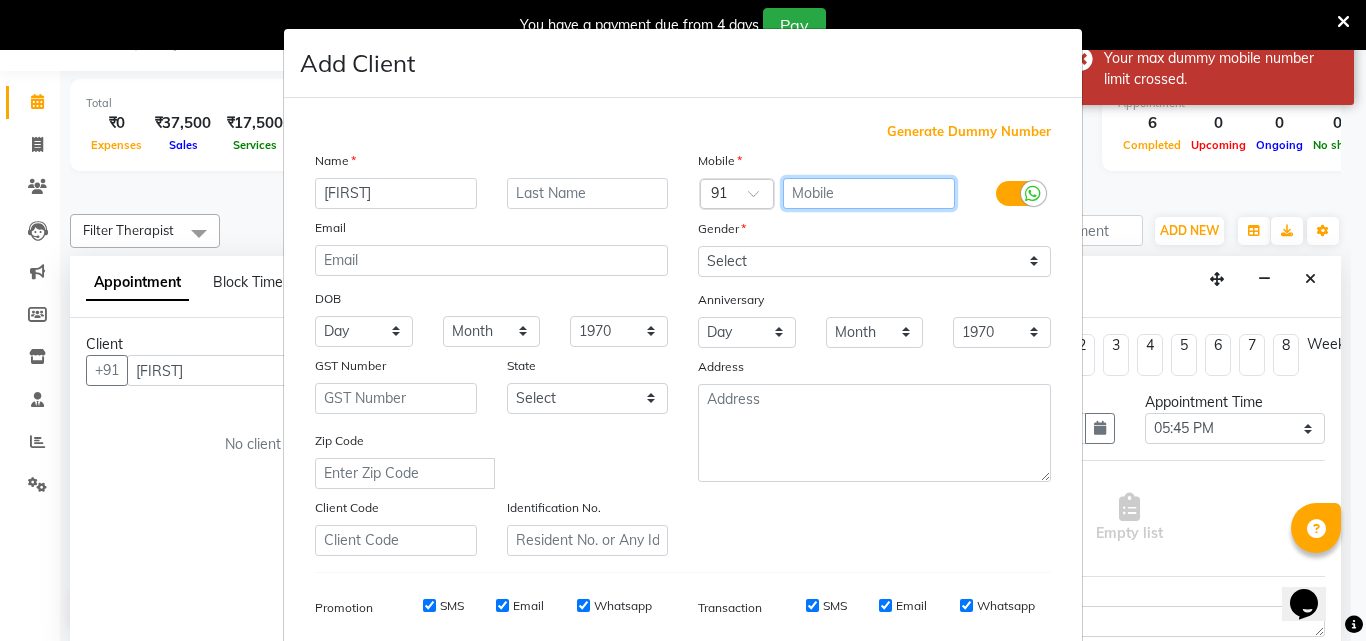 click at bounding box center (869, 193) 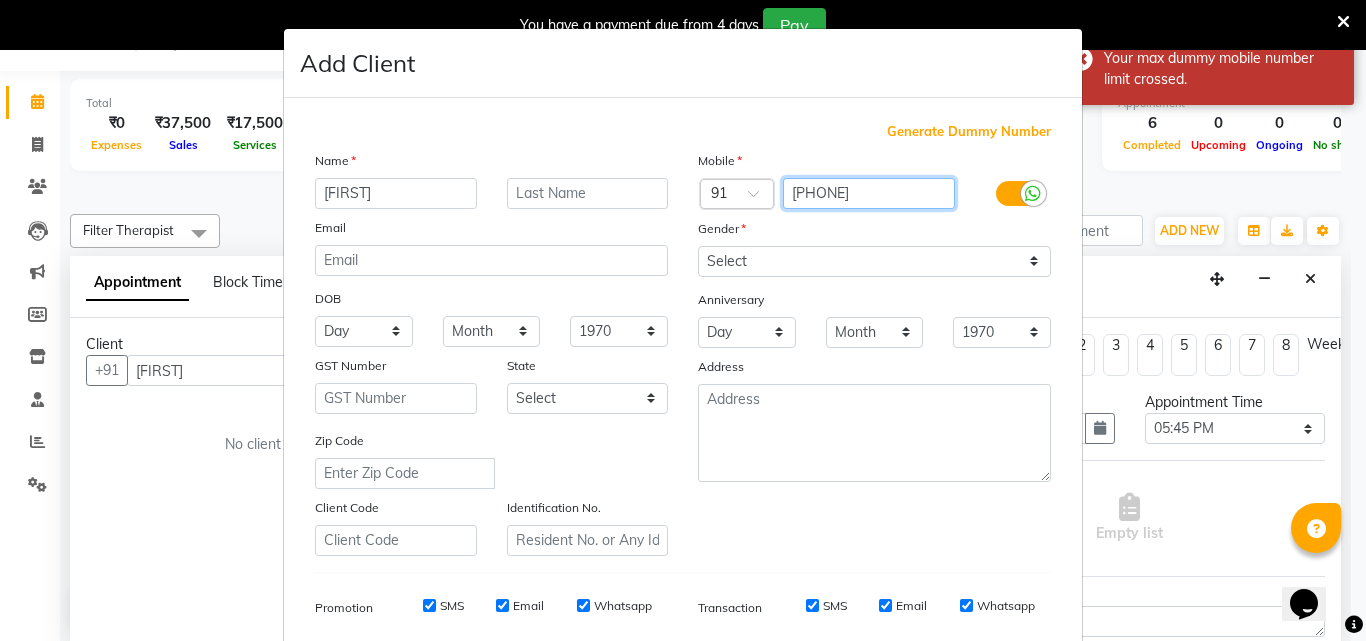 type on "[PHONE]" 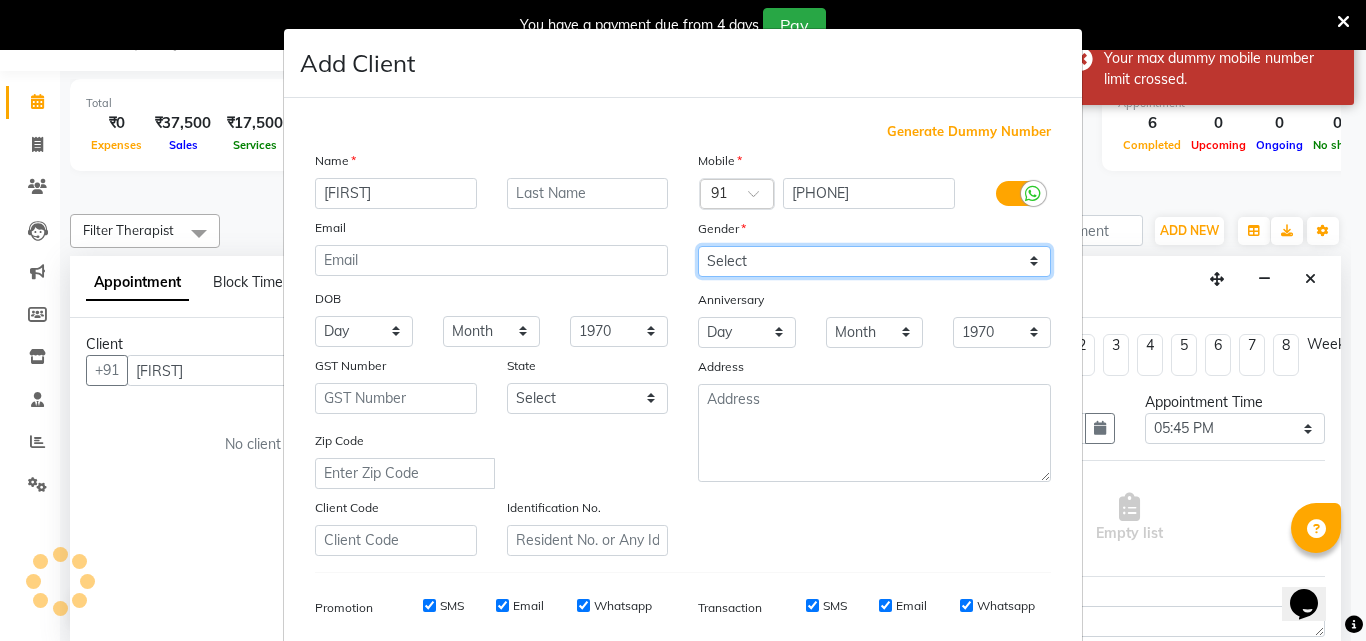 click on "Select Male Female Other Prefer Not To Say" at bounding box center (874, 261) 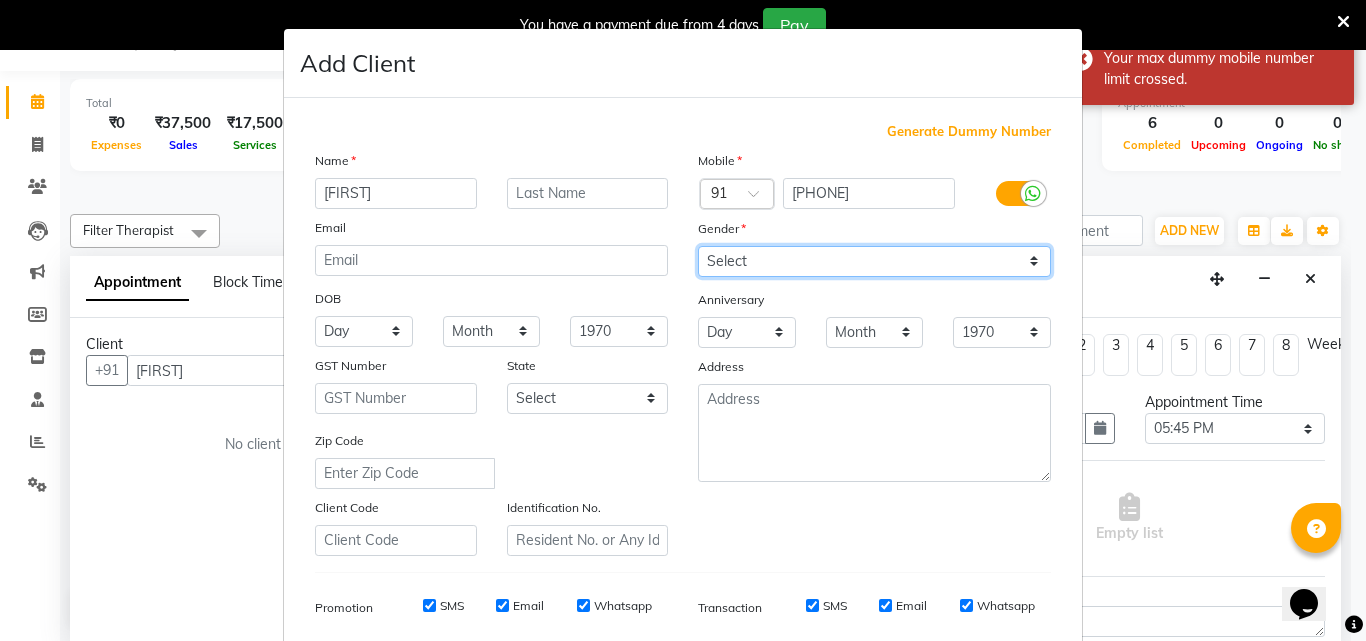 select on "male" 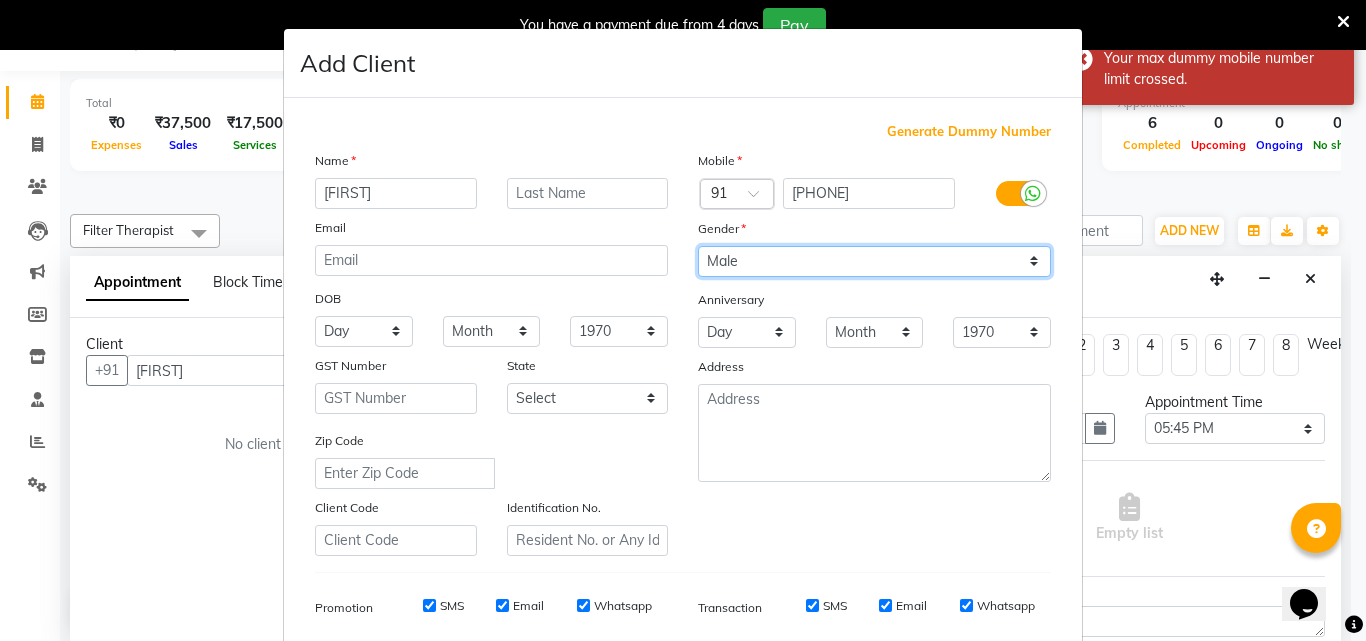 click on "Select Male Female Other Prefer Not To Say" at bounding box center (874, 261) 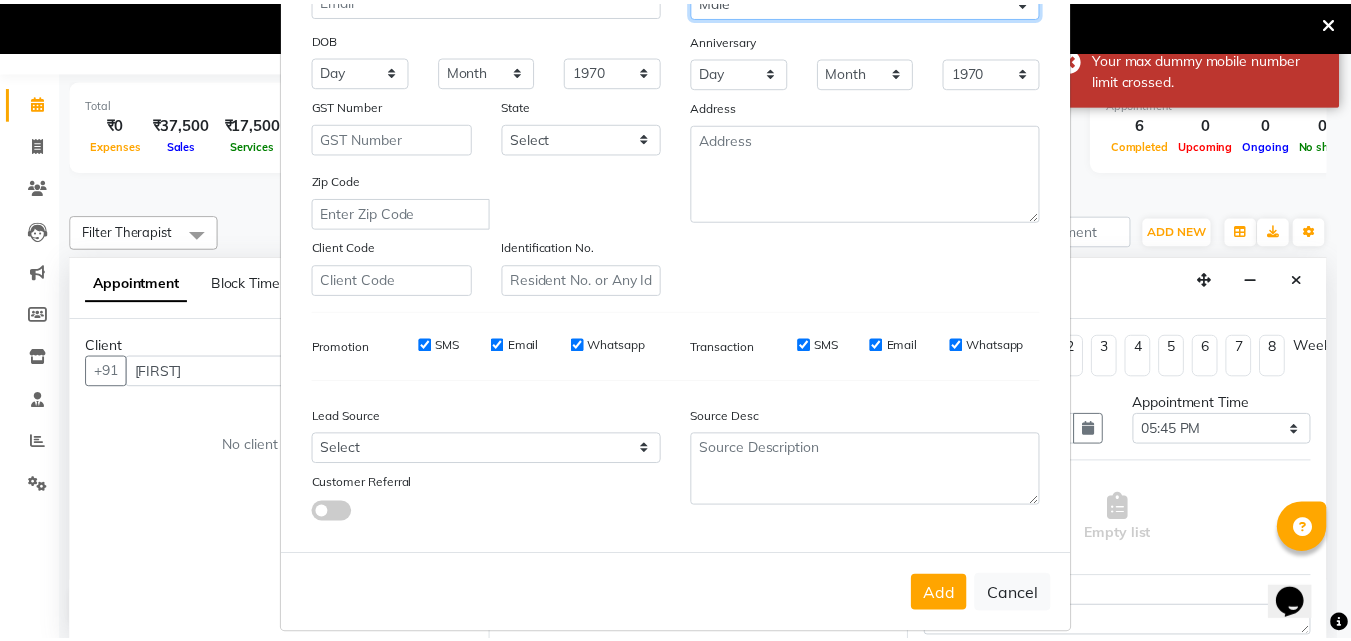 scroll, scrollTop: 282, scrollLeft: 0, axis: vertical 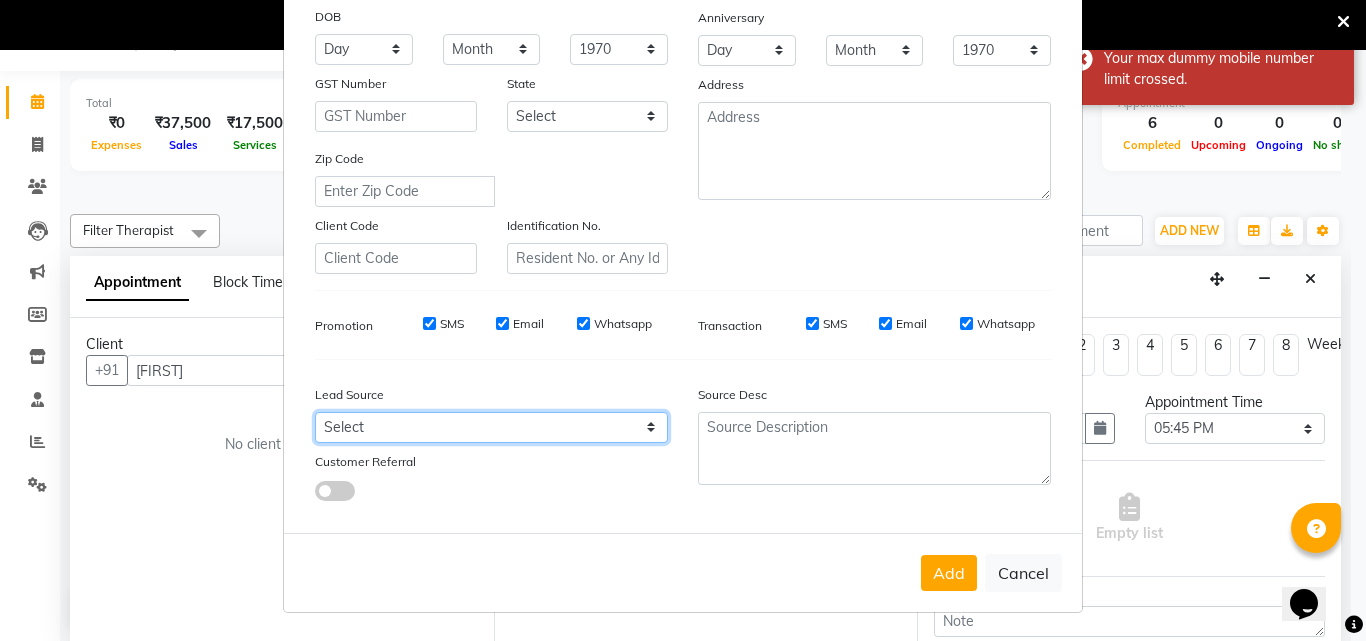click on "Select Walk-in Referral Friend Advertisement Facebook JustDial Google Other Website Repeat Luzo Nearbuy Google Ads Galabox Followup SMS Campaign Cabin Crew Tieups" at bounding box center (491, 427) 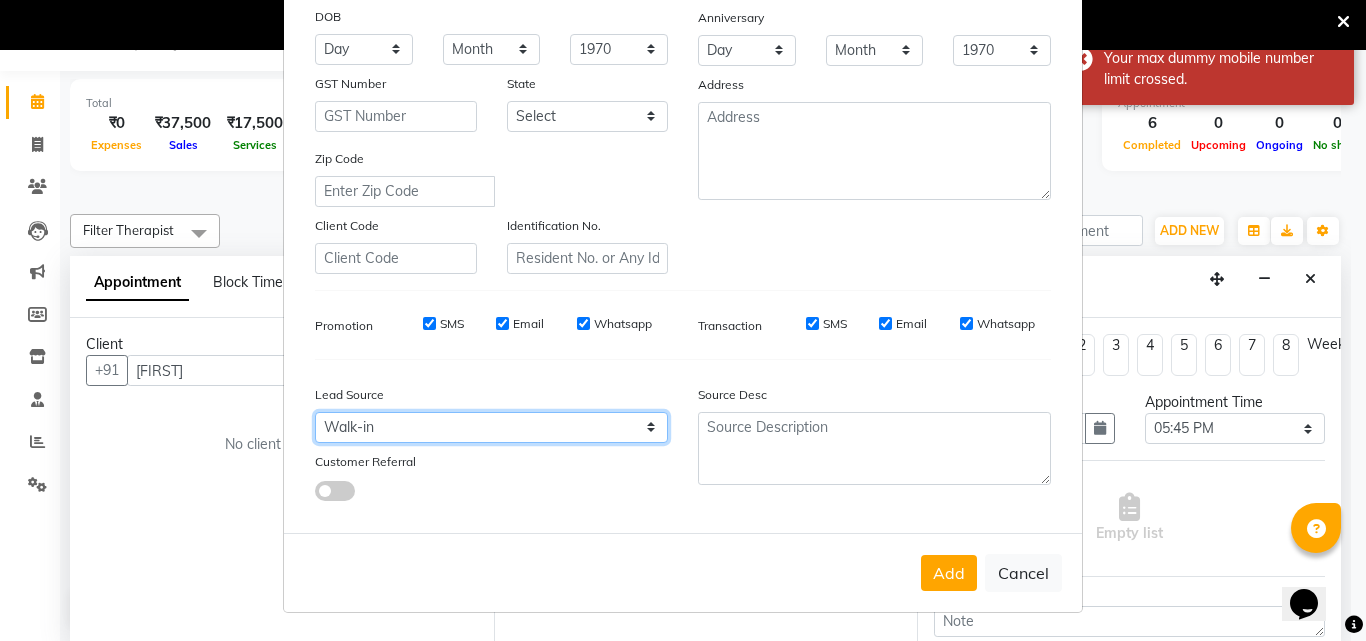 click on "Select Walk-in Referral Friend Advertisement Facebook JustDial Google Other Website Repeat Luzo Nearbuy Google Ads Galabox Followup SMS Campaign Cabin Crew Tieups" at bounding box center (491, 427) 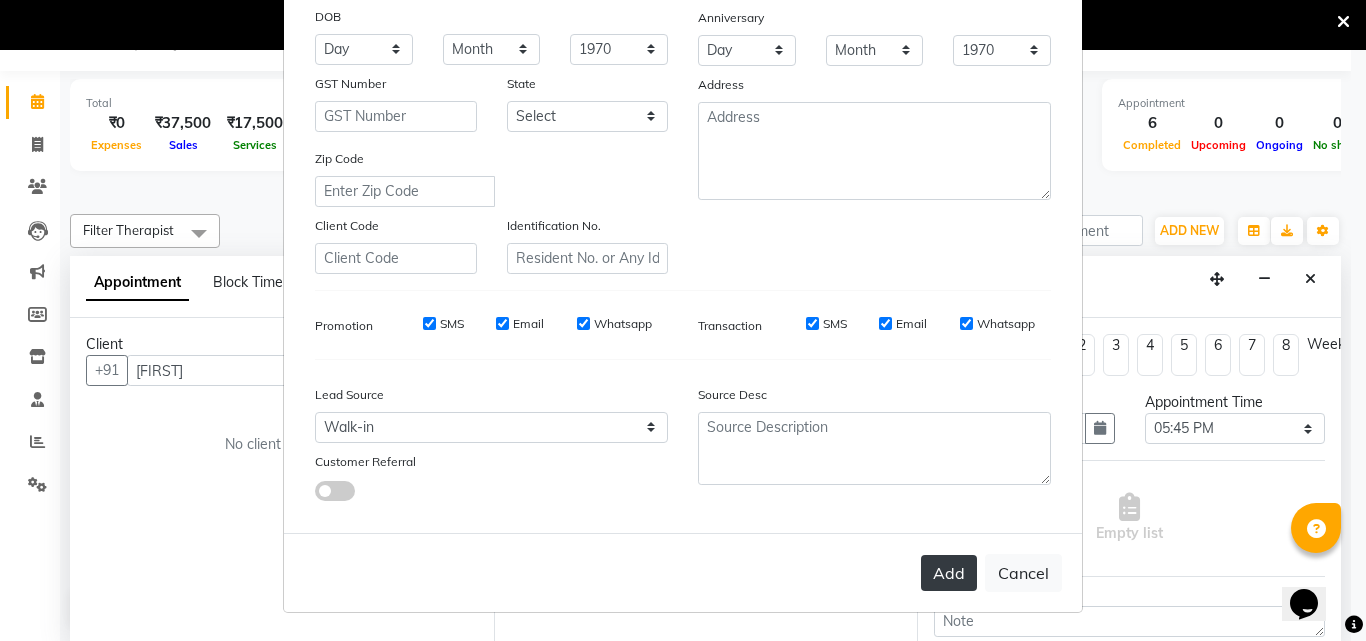 click on "Add" at bounding box center (949, 573) 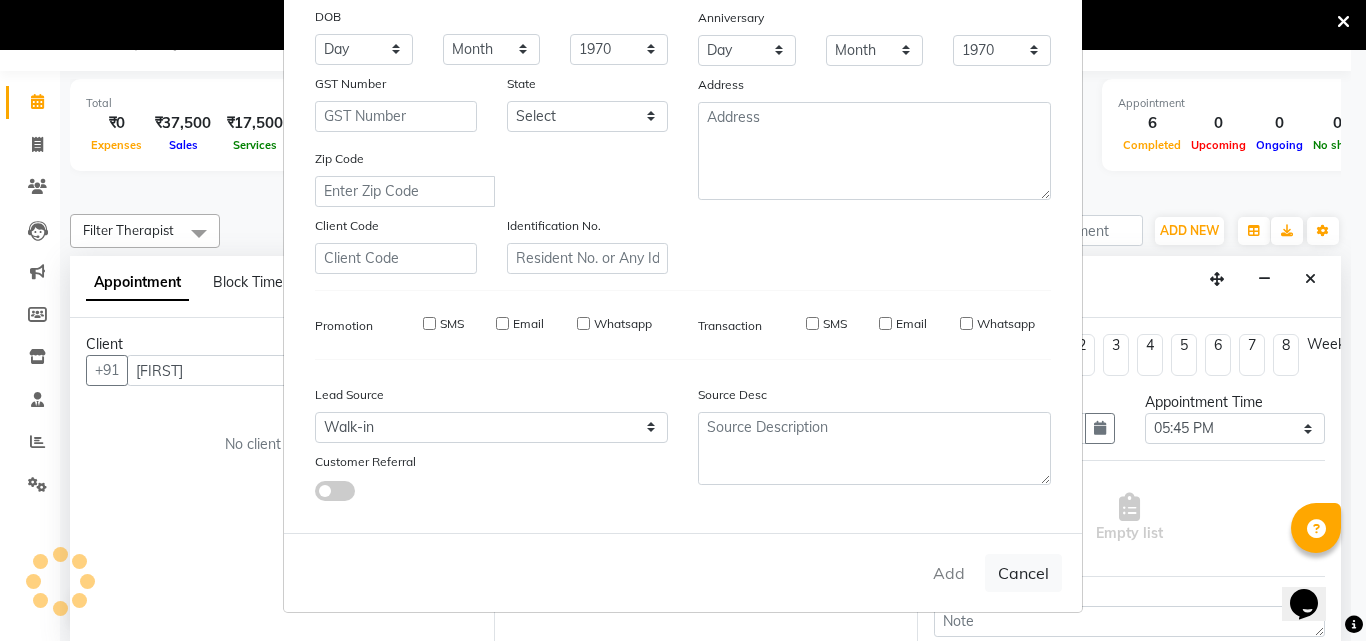 type on "[PHONE]" 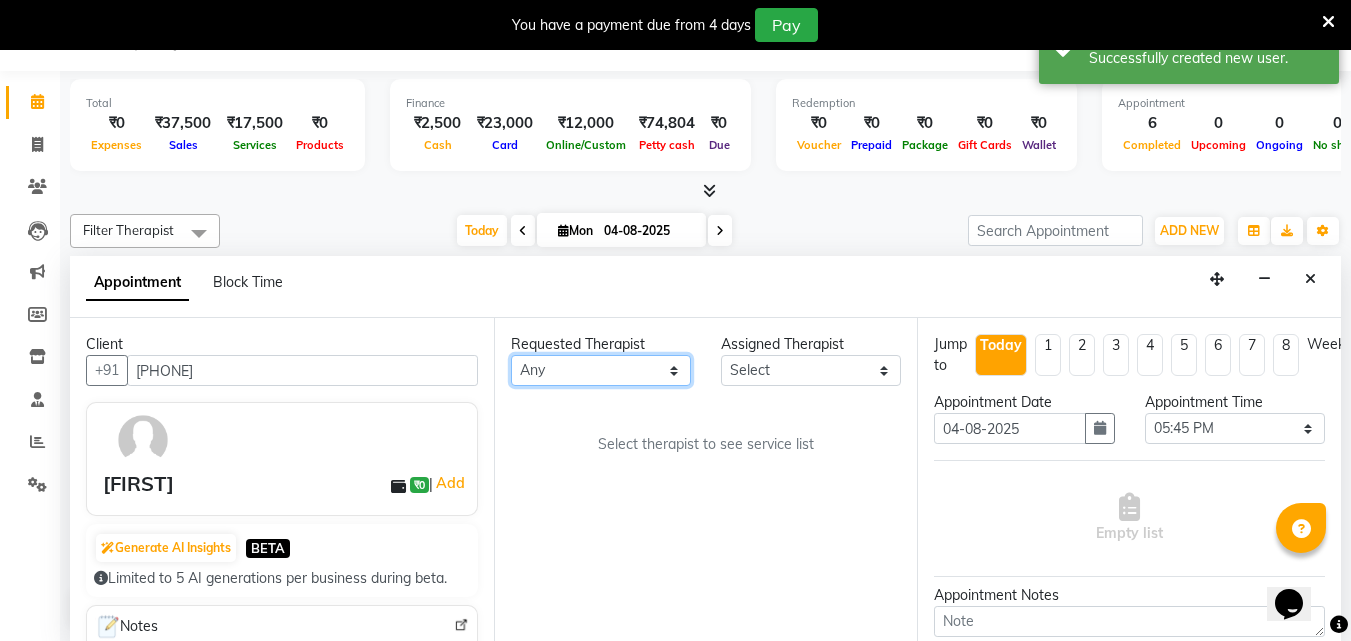 click on "Any [FIRST] [LAST] [LAST] [LAST] [LAST] [LAST] [LAST]" at bounding box center (601, 370) 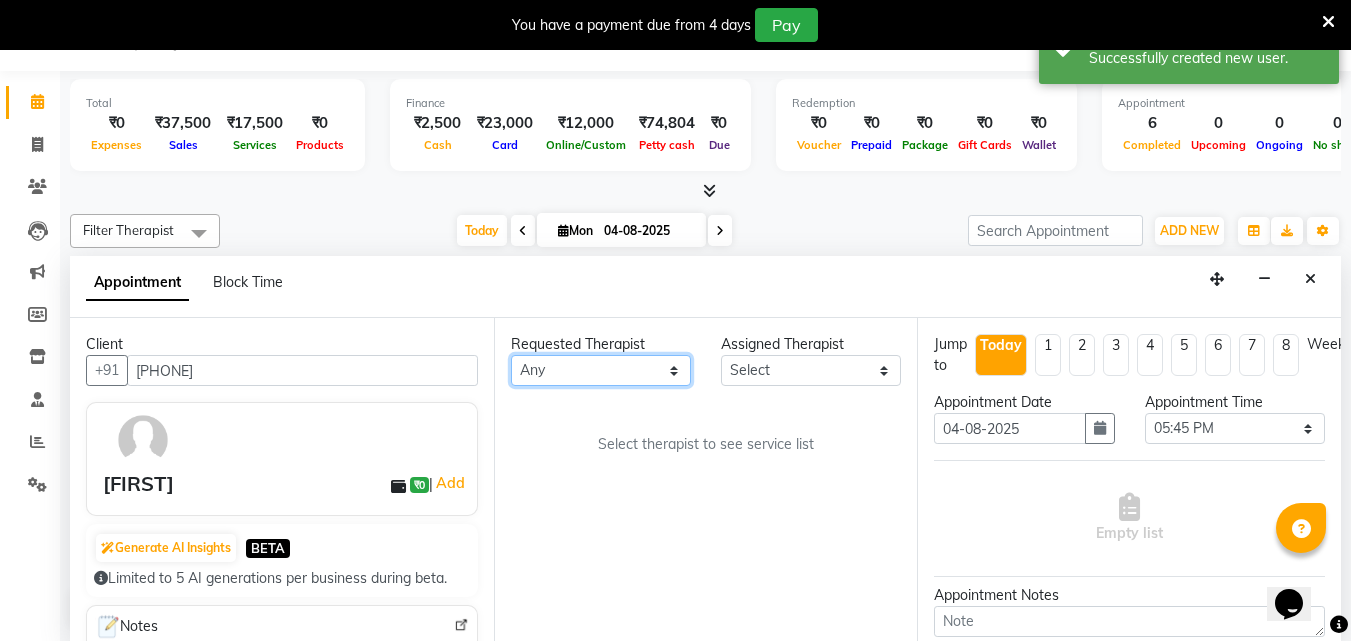 select on "71484" 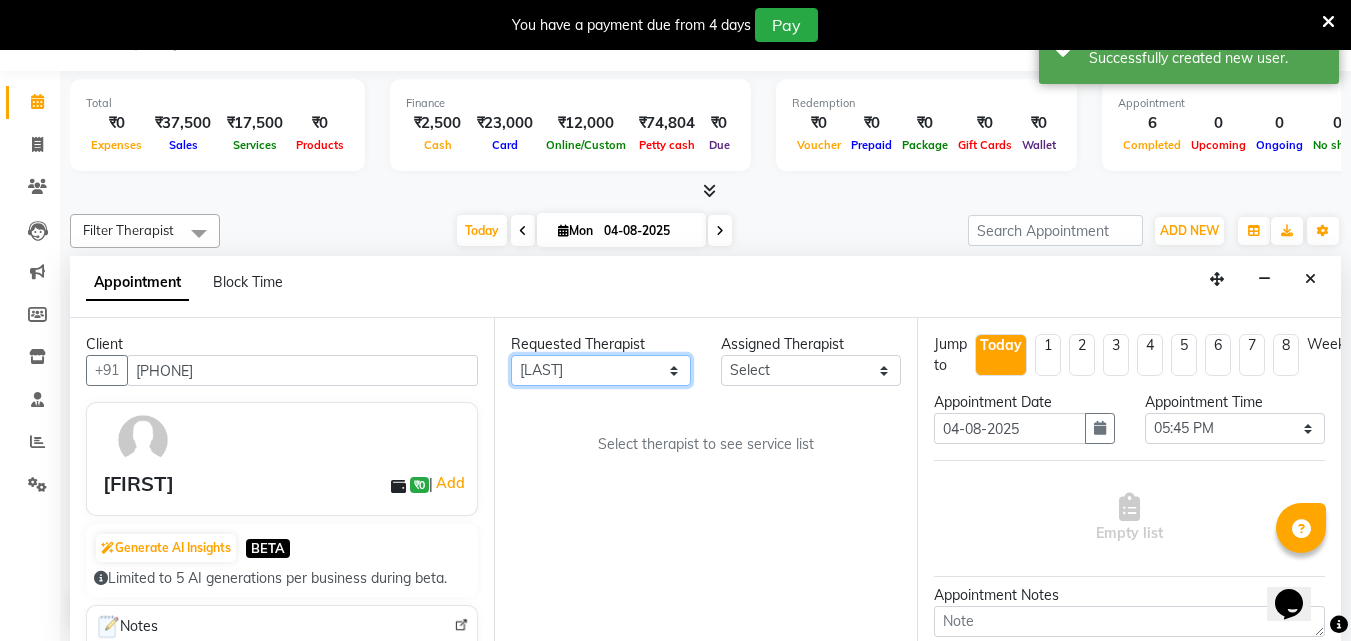 click on "Any [FIRST] [LAST] [LAST] [LAST] [LAST] [LAST] [LAST]" at bounding box center (601, 370) 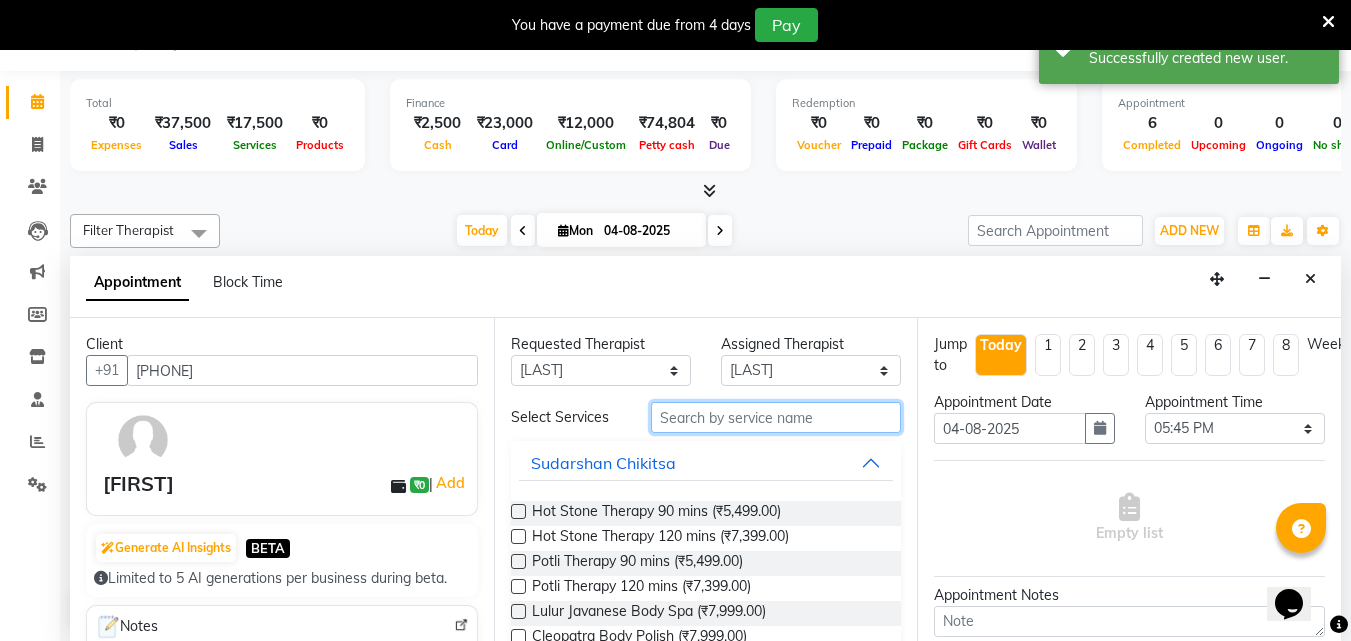 click at bounding box center (776, 417) 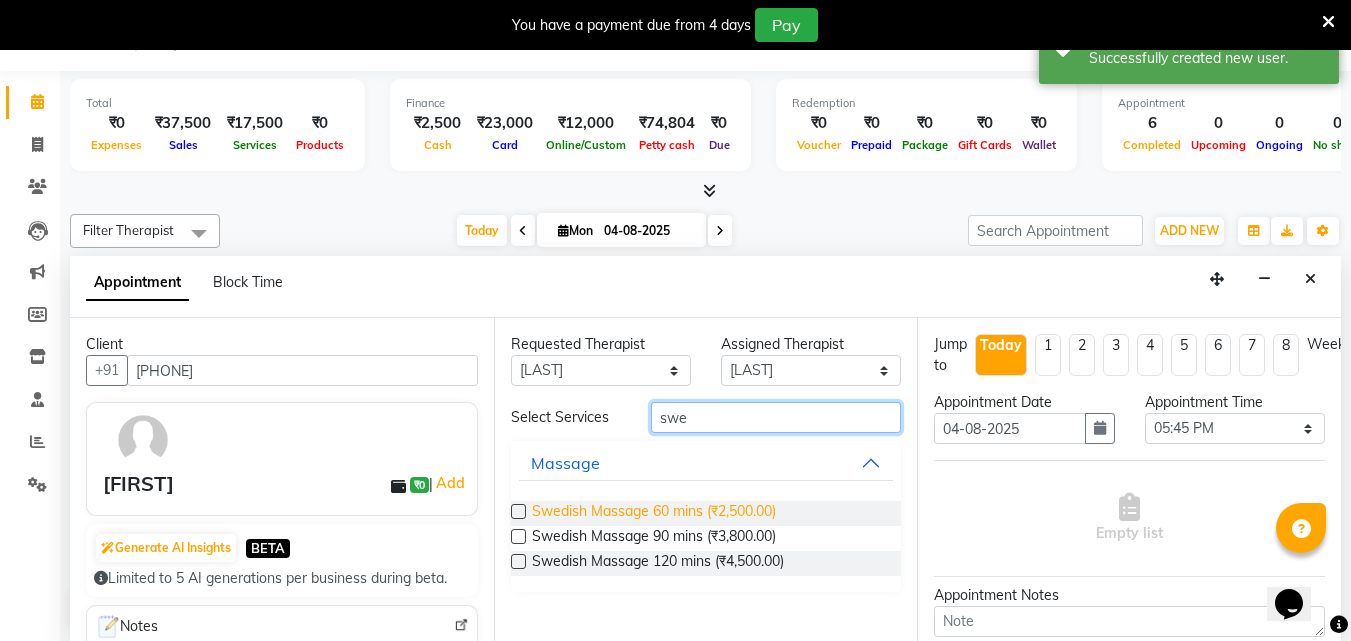 type on "swe" 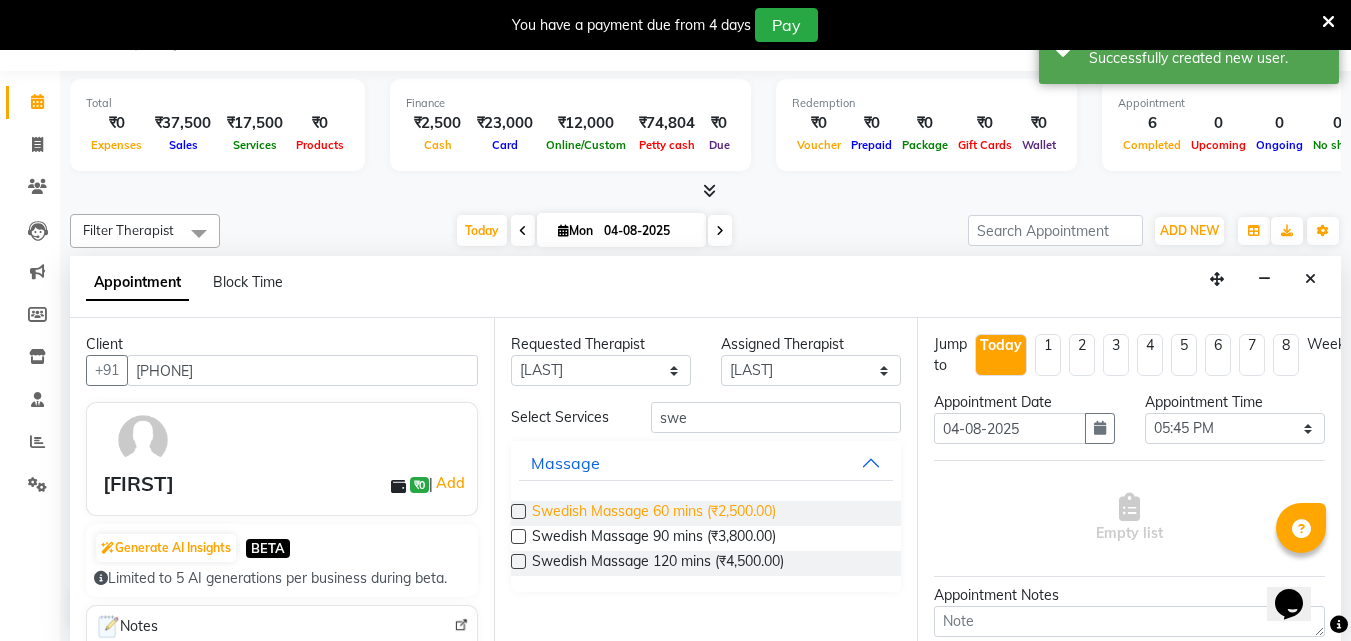 click on "Swedish Massage 60 mins (₹2,500.00)" at bounding box center (654, 513) 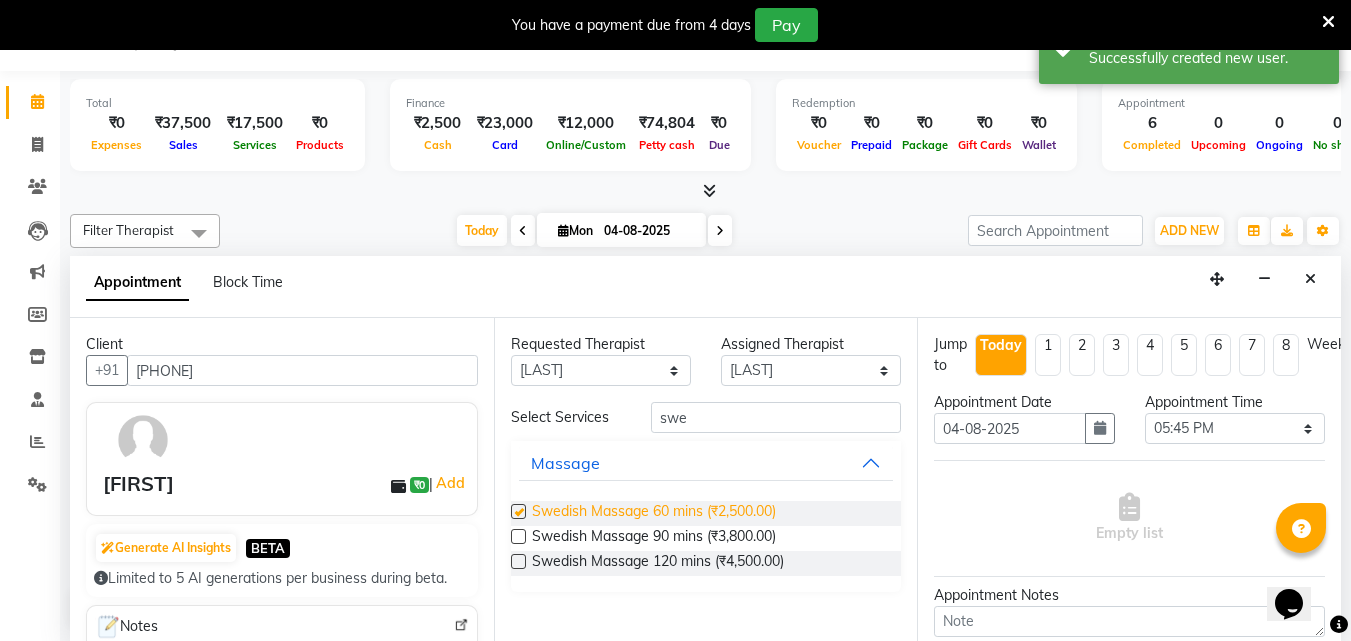 checkbox on "false" 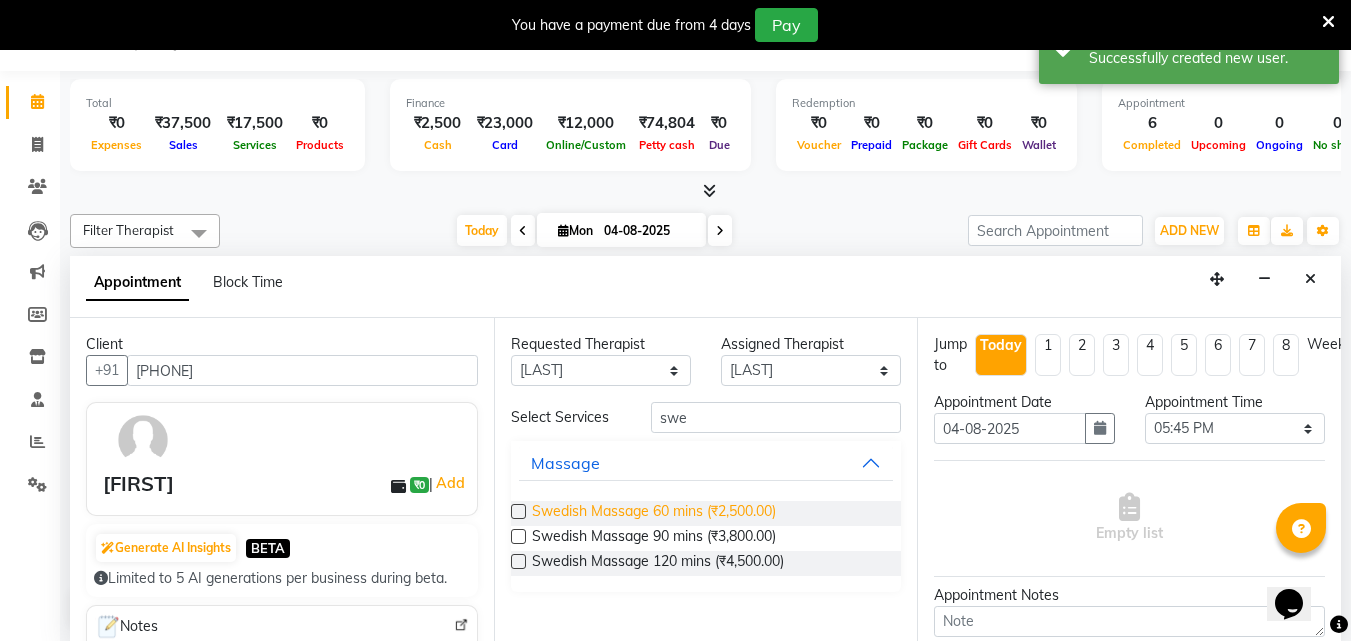 select on "4285" 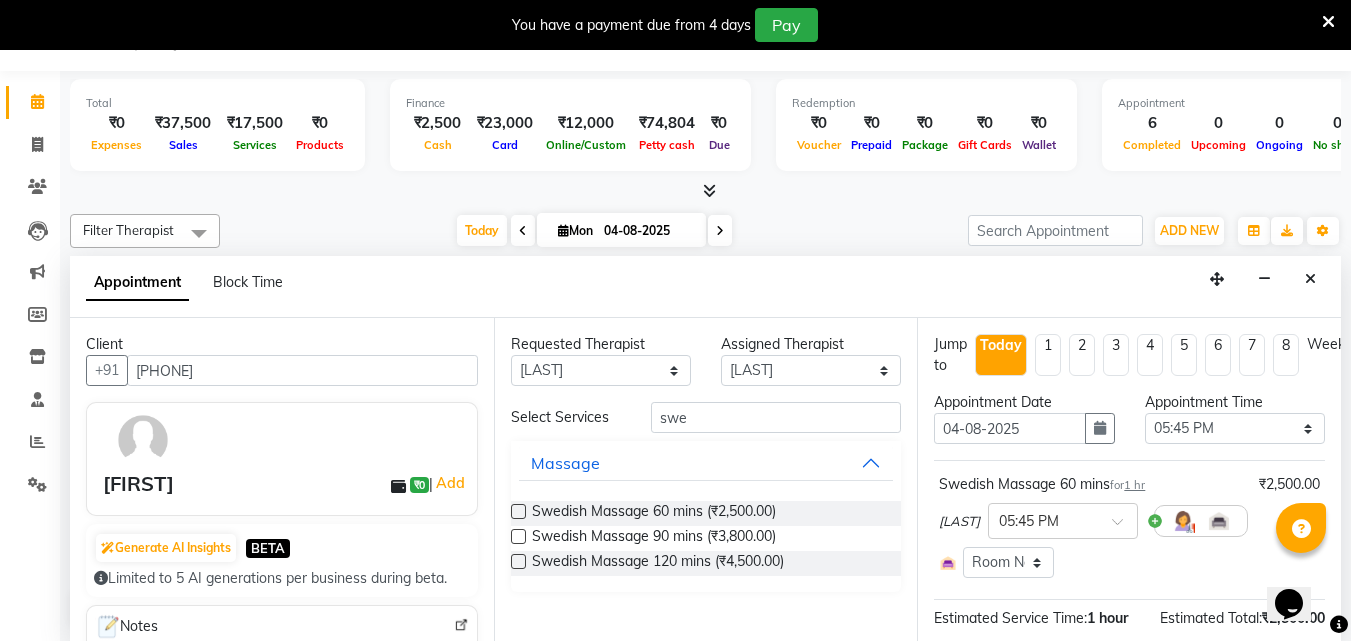 scroll, scrollTop: 249, scrollLeft: 0, axis: vertical 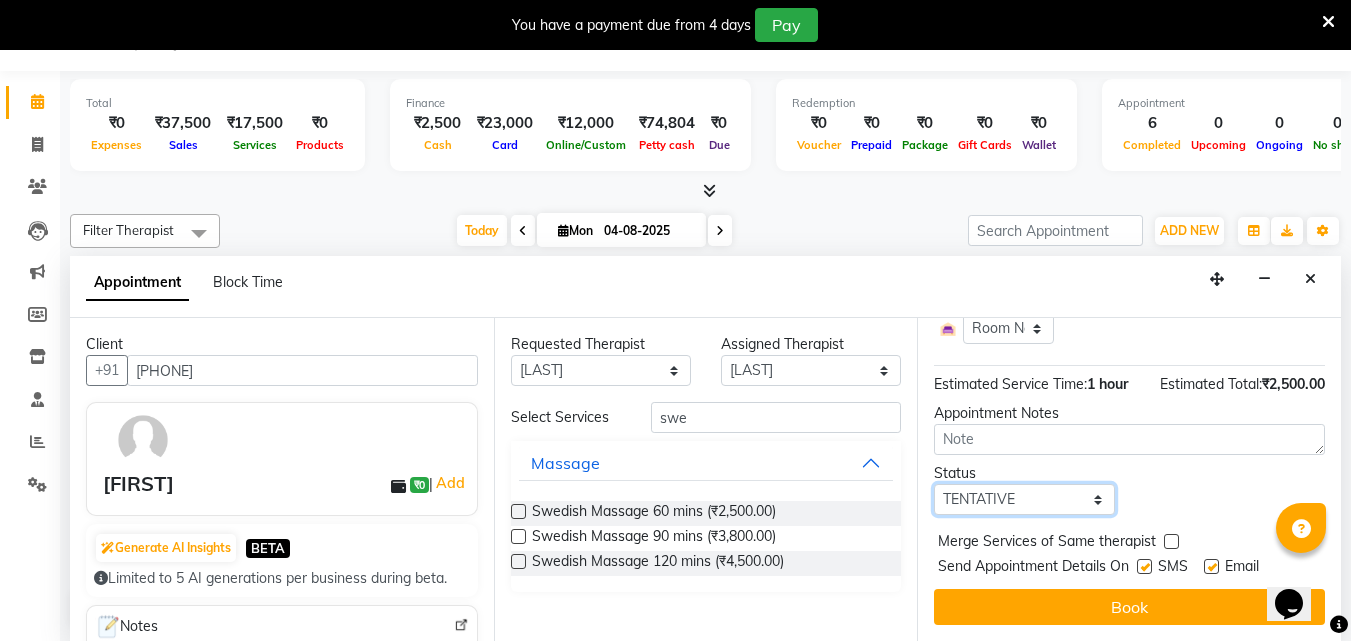 click on "Select TENTATIVE CONFIRM CHECK-IN UPCOMING" at bounding box center [1024, 499] 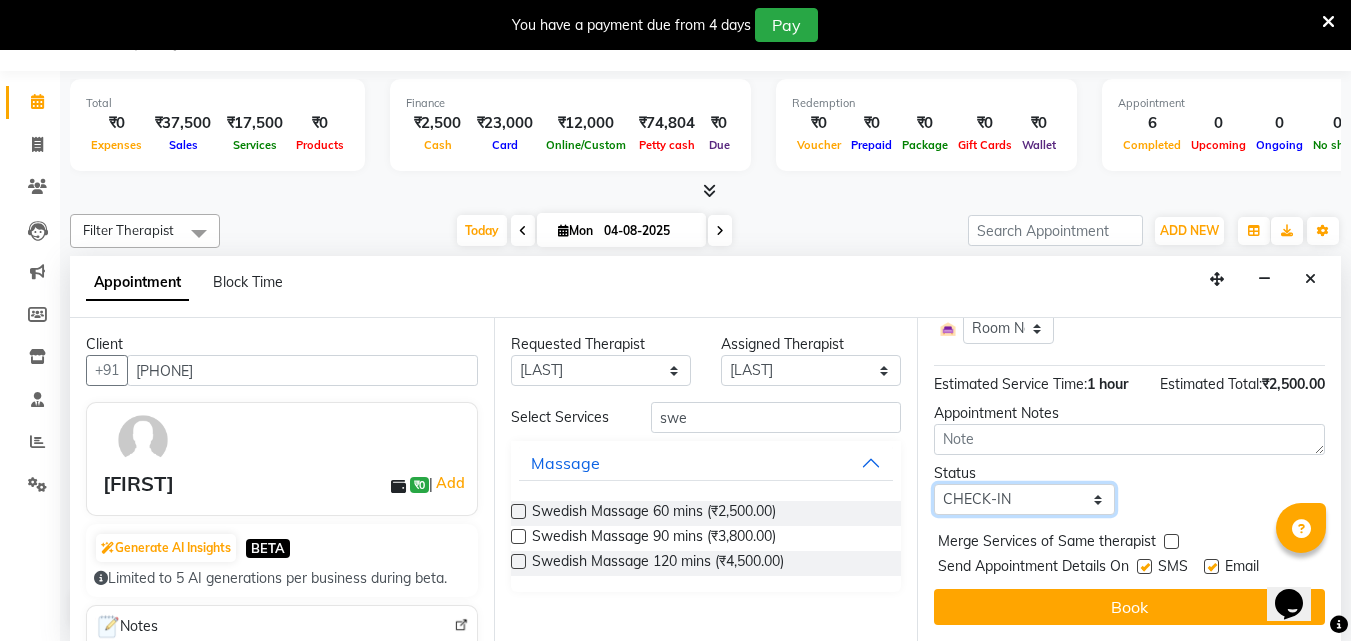 click on "Select TENTATIVE CONFIRM CHECK-IN UPCOMING" at bounding box center [1024, 499] 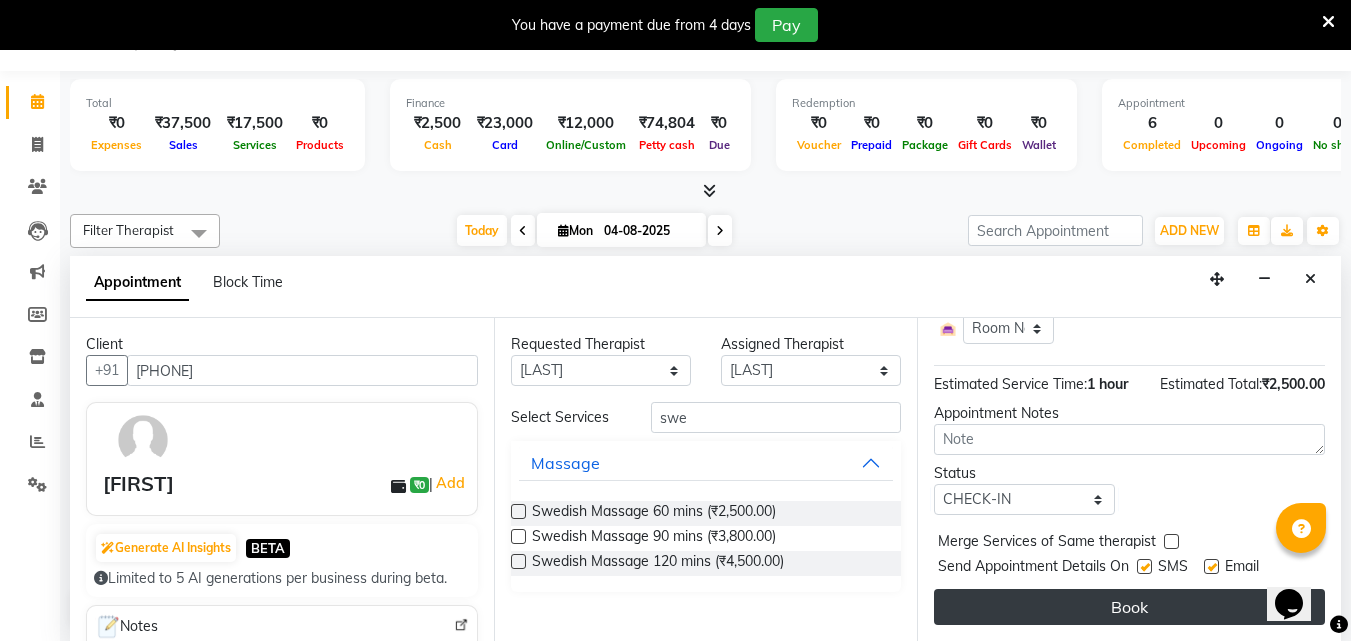 click on "Book" at bounding box center (1129, 607) 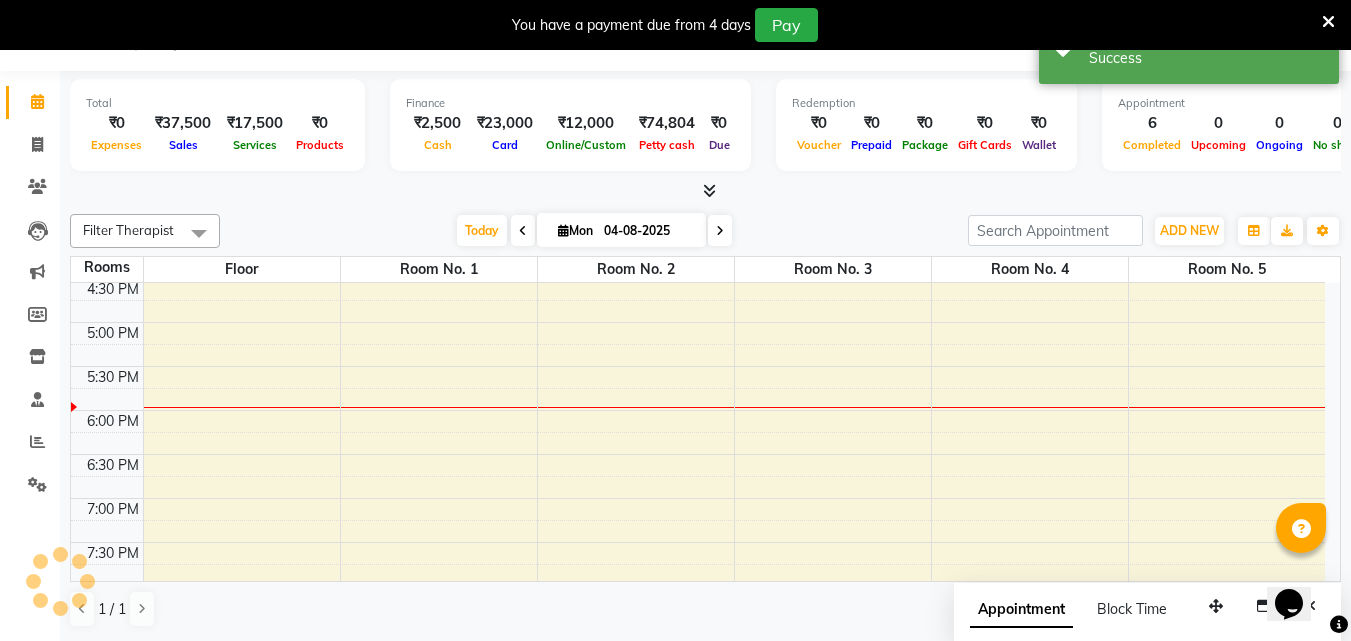 scroll, scrollTop: 0, scrollLeft: 0, axis: both 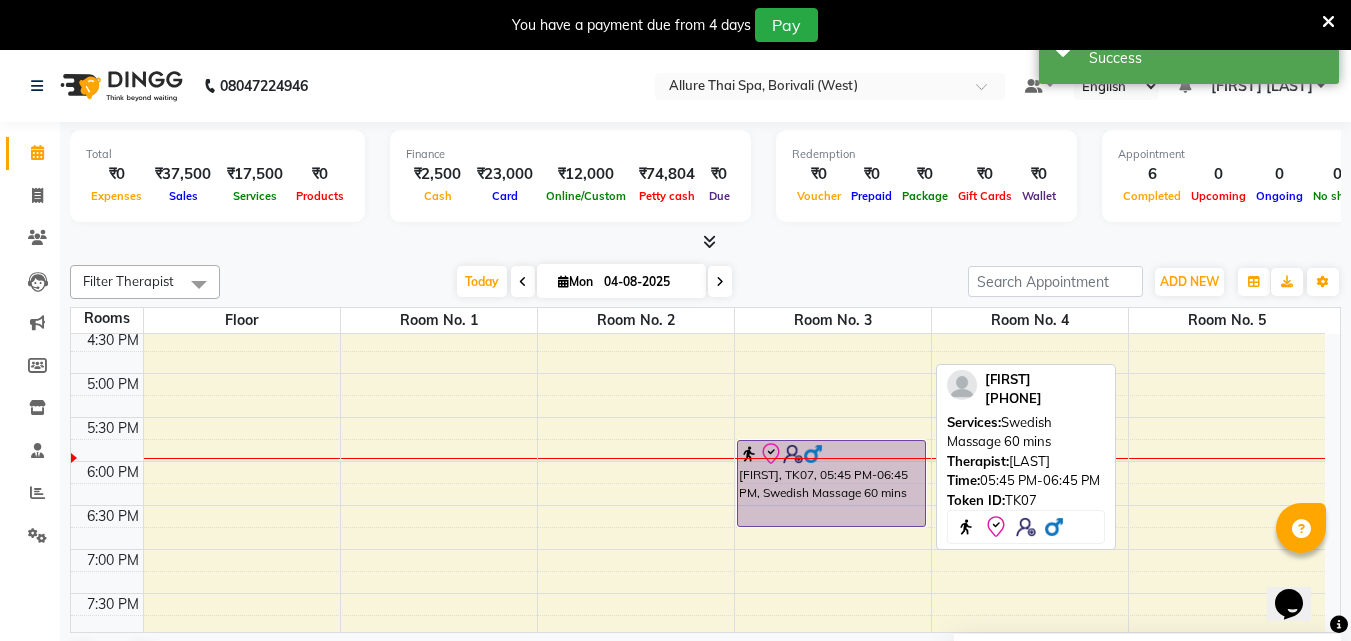 click at bounding box center (831, 526) 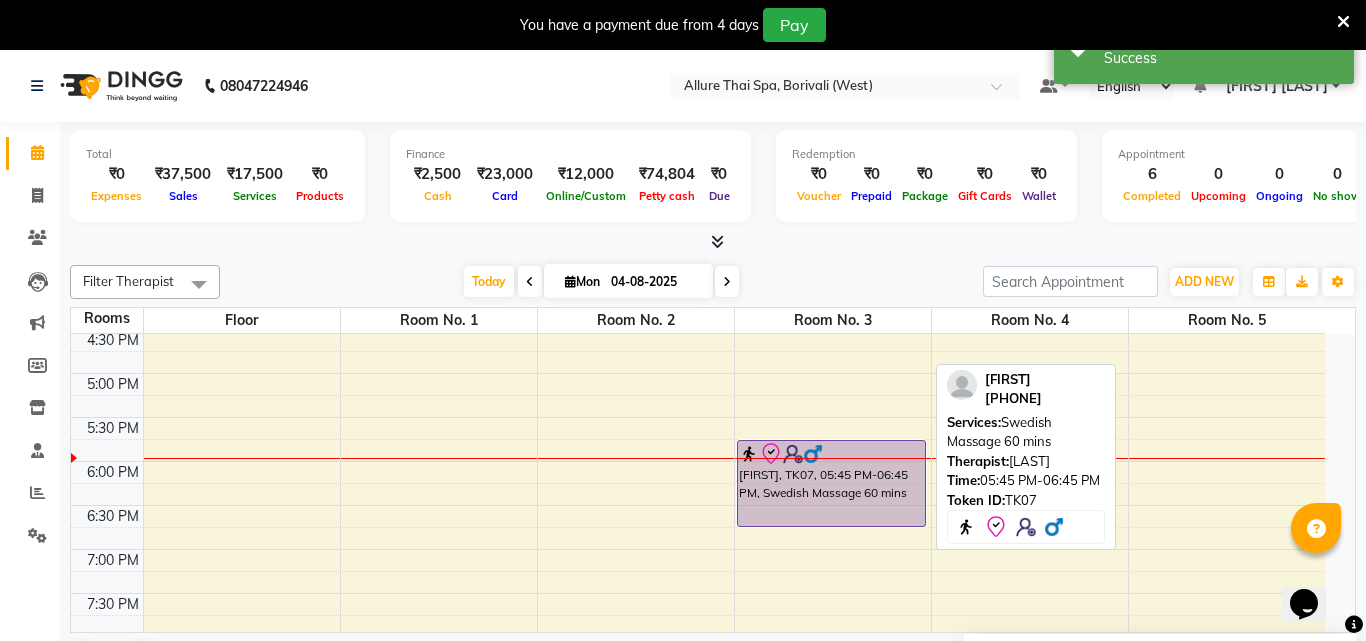 select on "8" 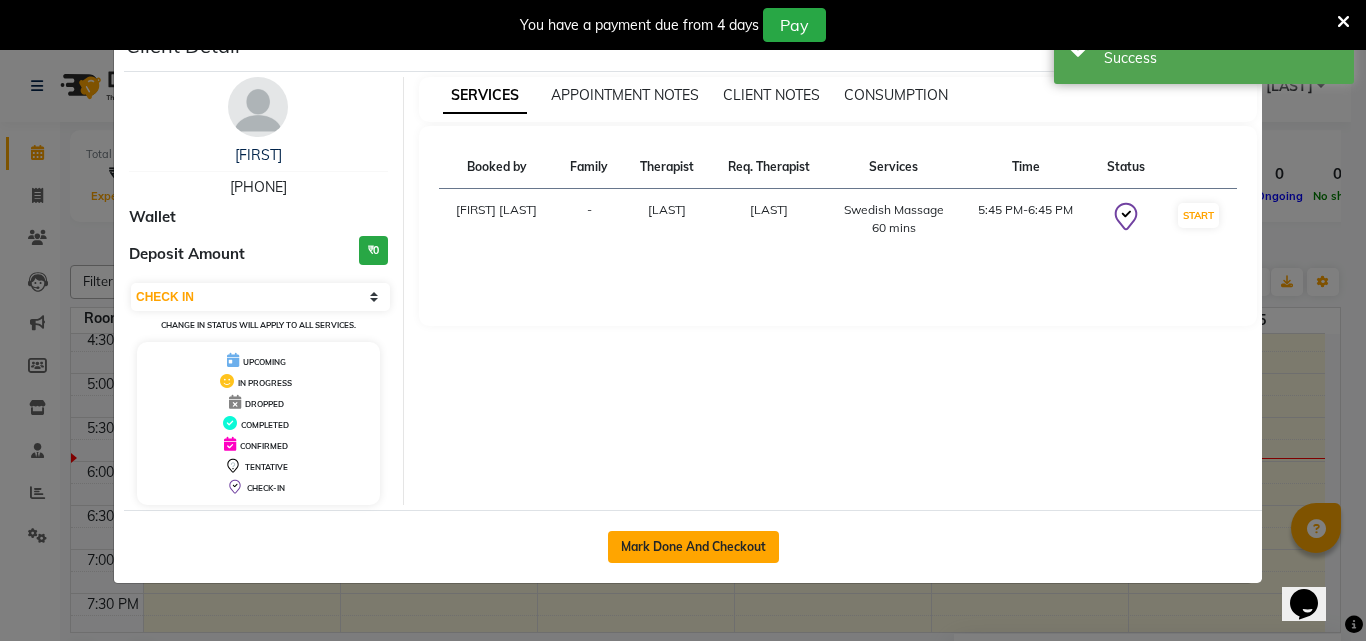 click on "Mark Done And Checkout" 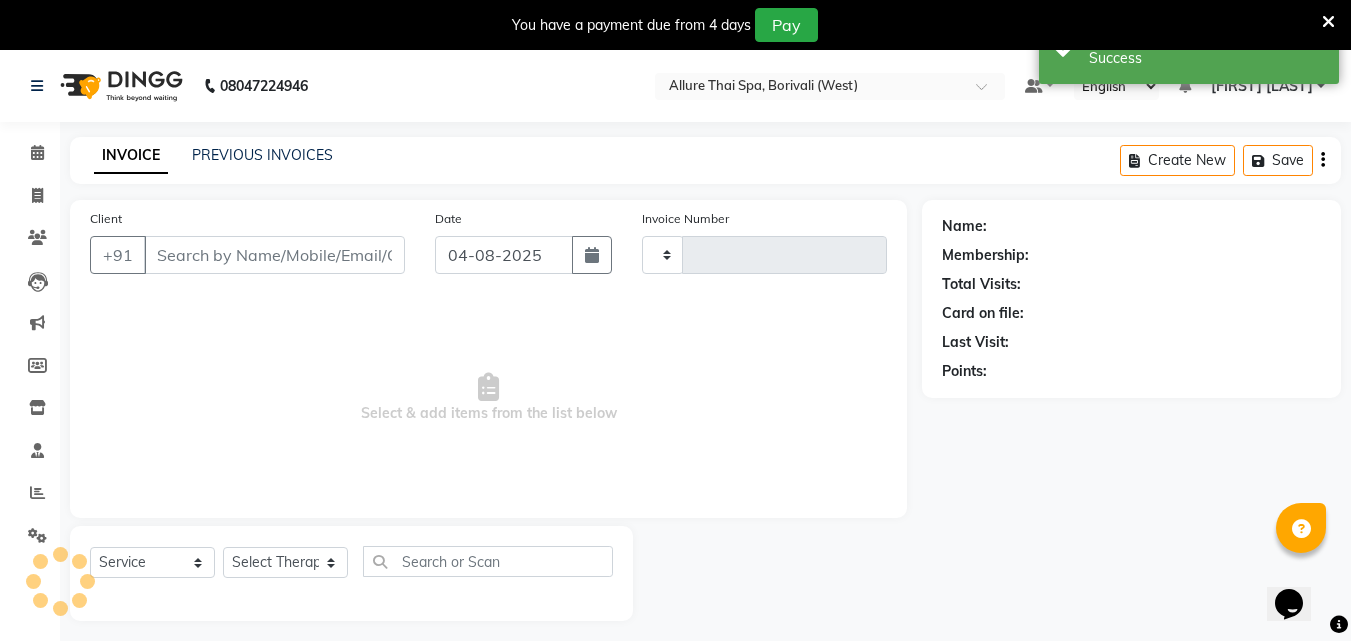 type on "0815" 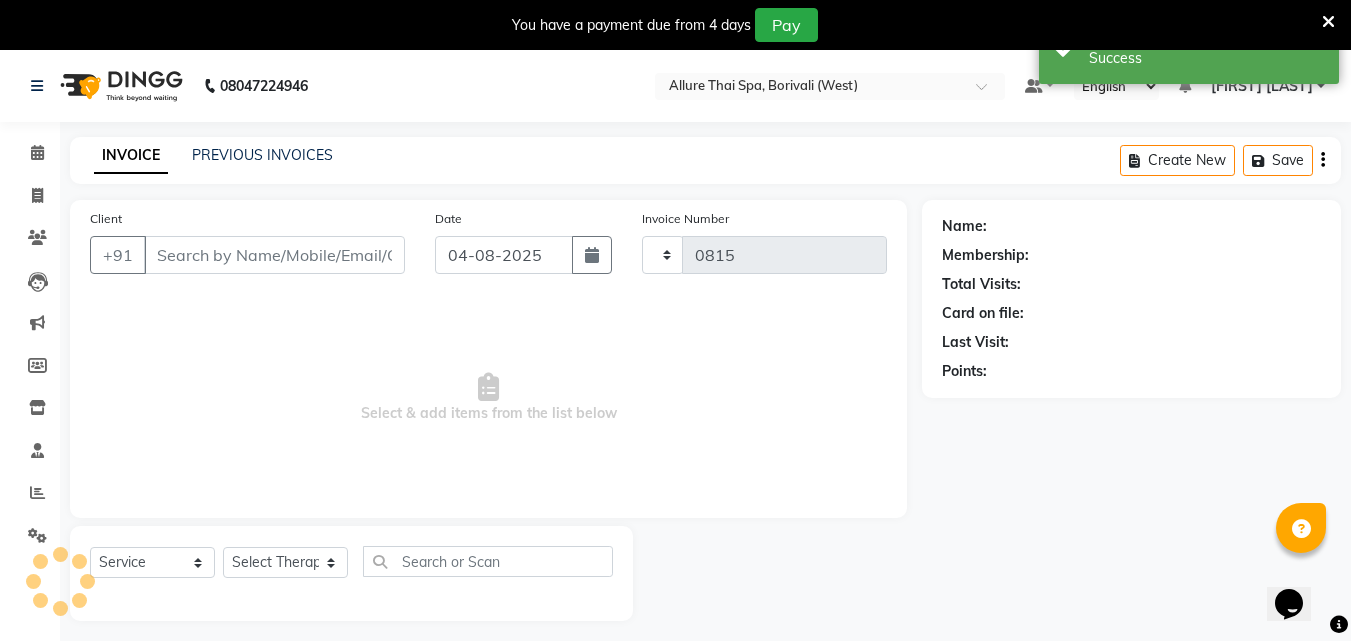select on "6772" 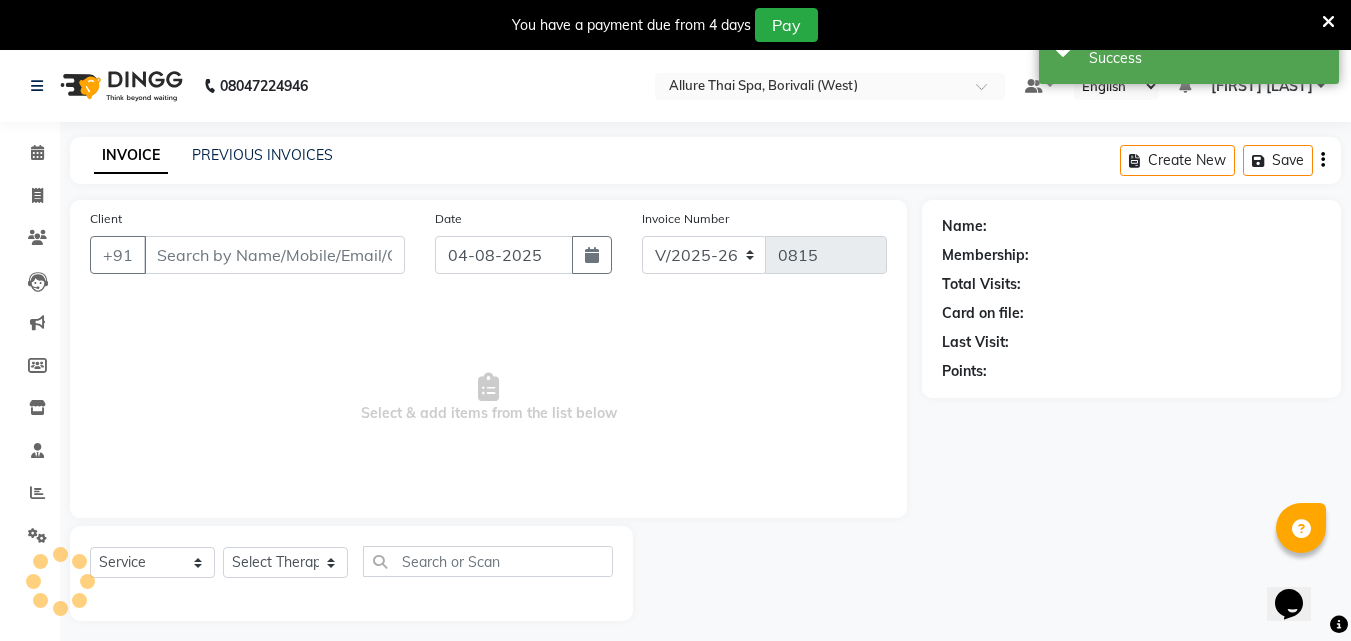 type on "[PHONE]" 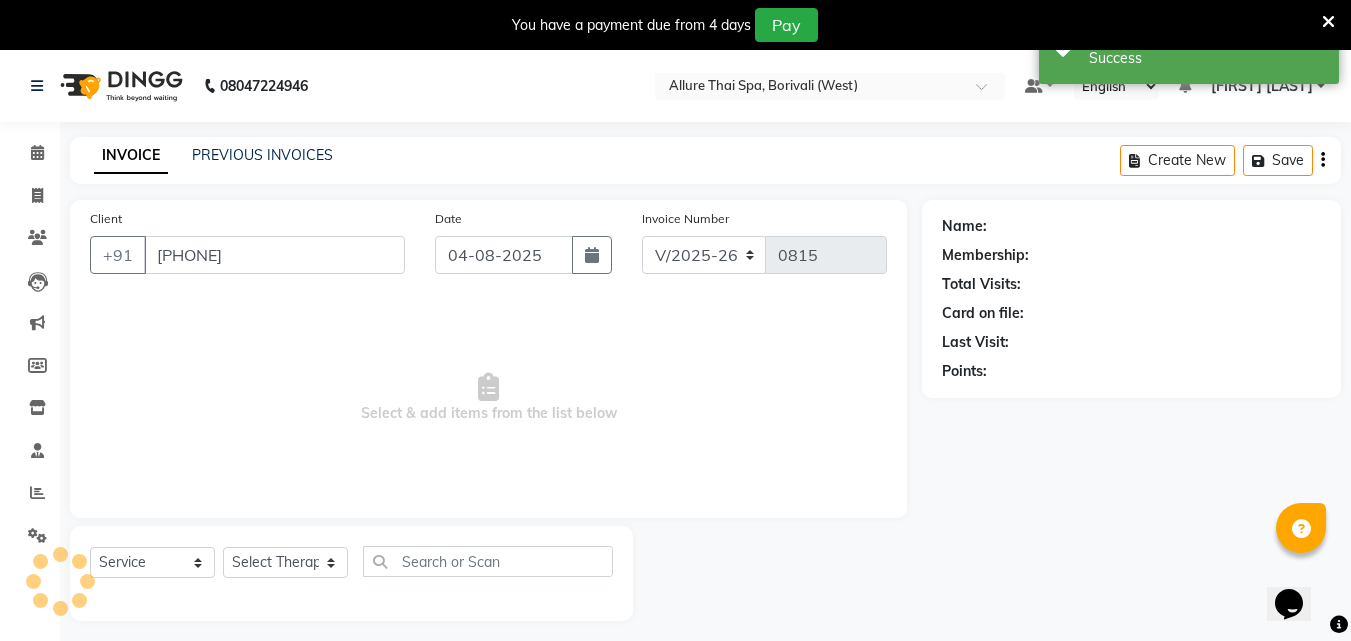 select on "71484" 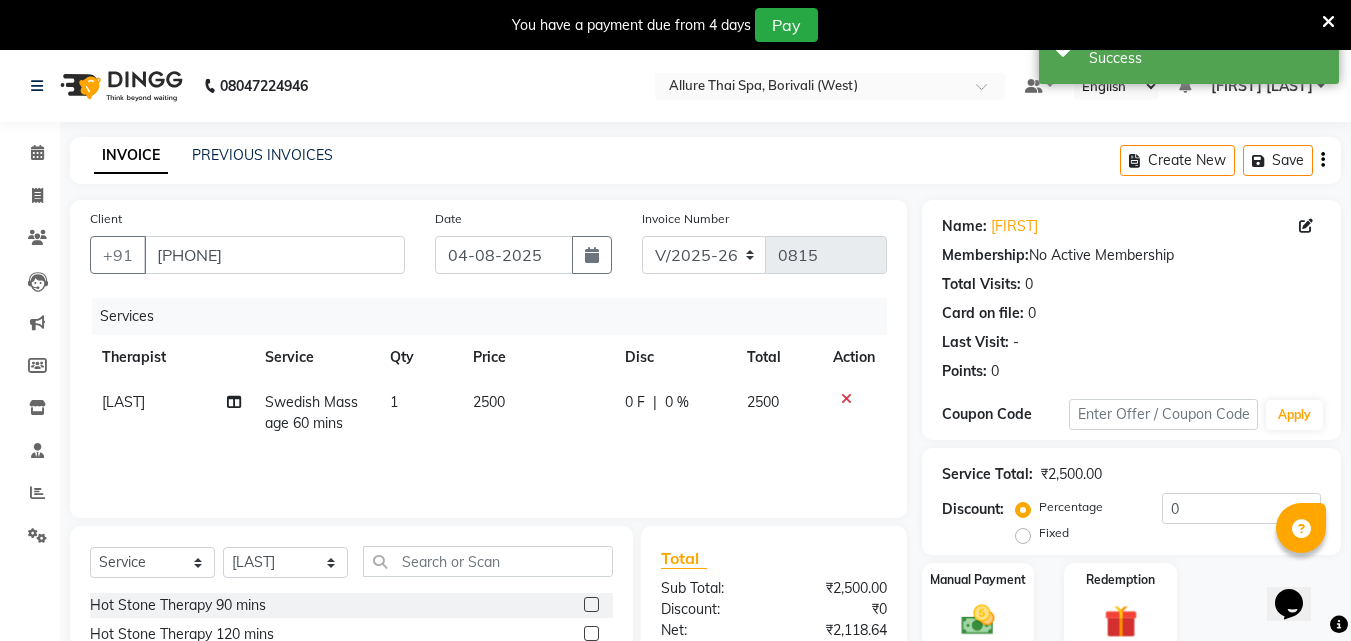 click on "Fixed" 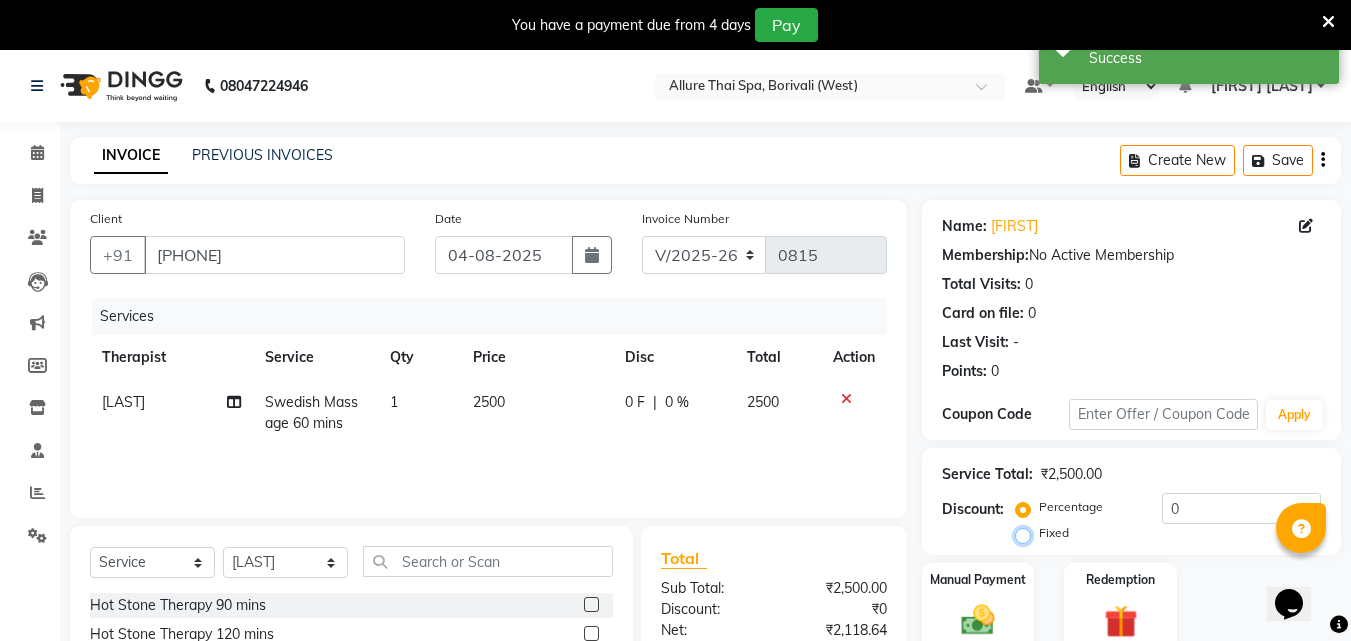 click on "Fixed" at bounding box center [1027, 533] 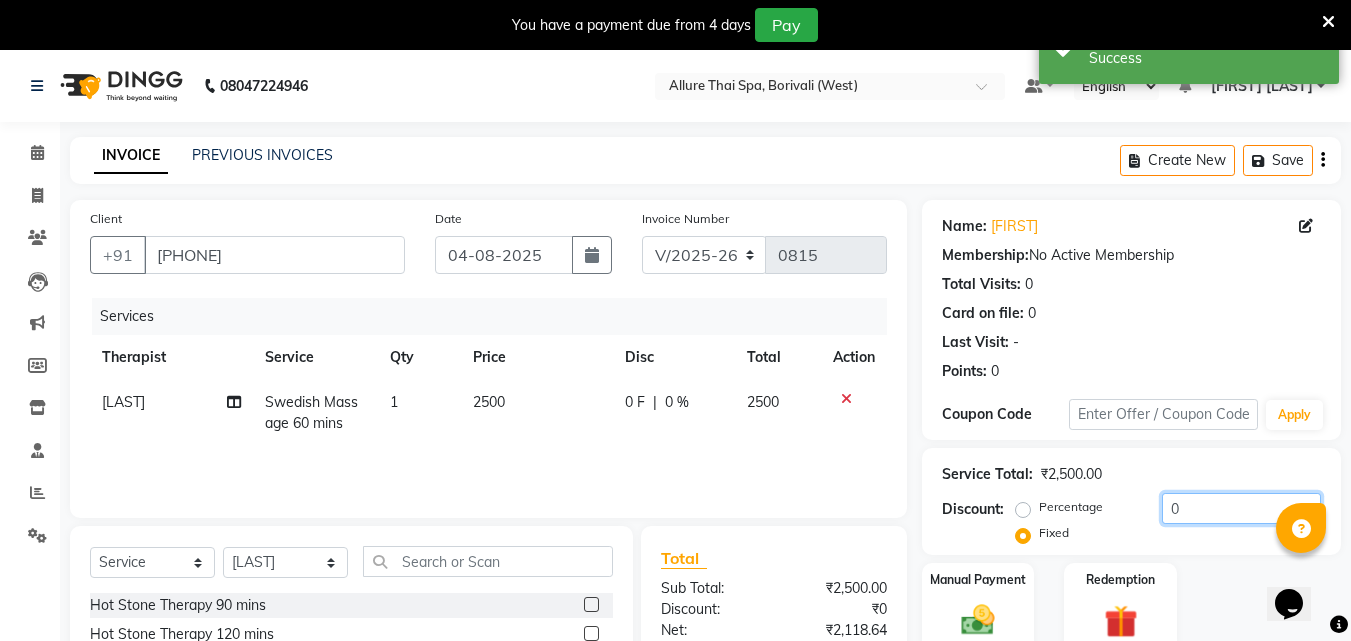 click on "0" 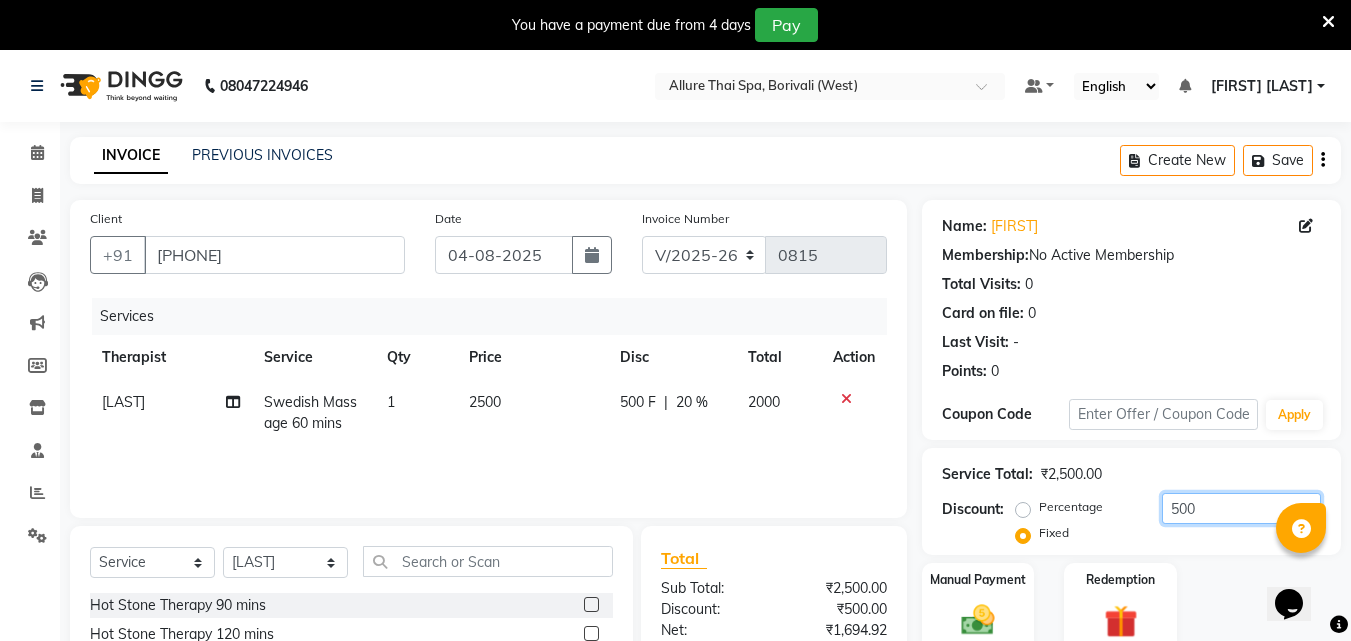 scroll, scrollTop: 210, scrollLeft: 0, axis: vertical 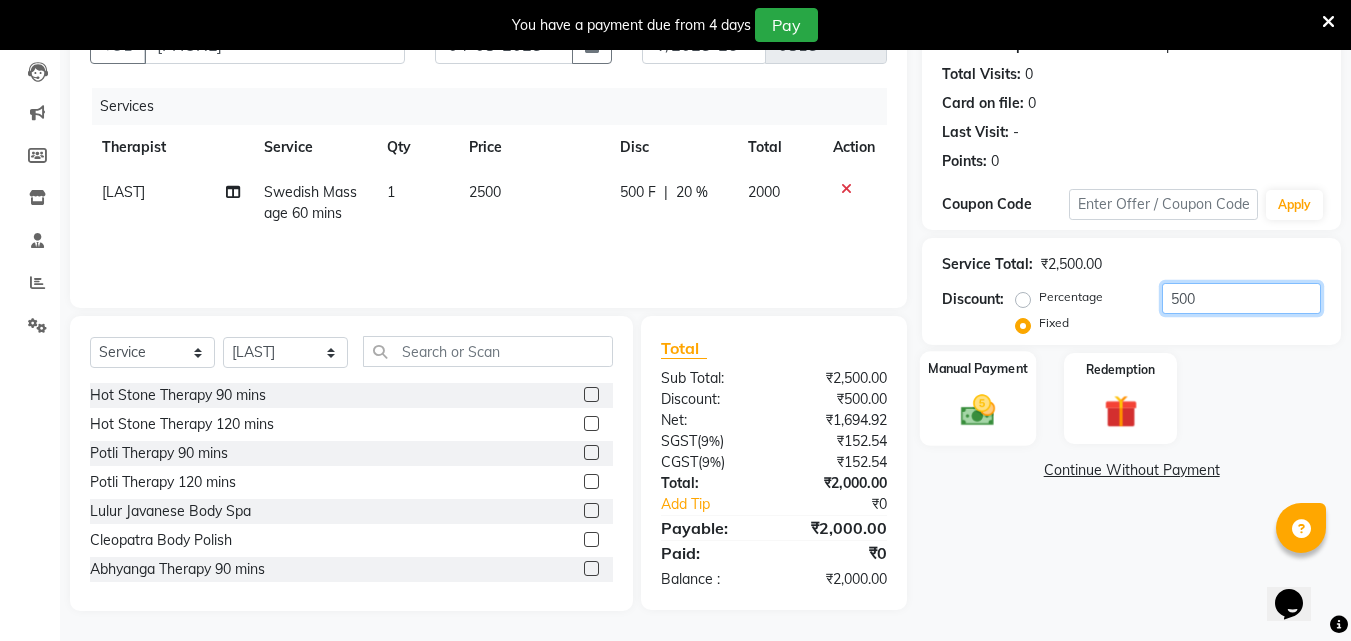 type on "500" 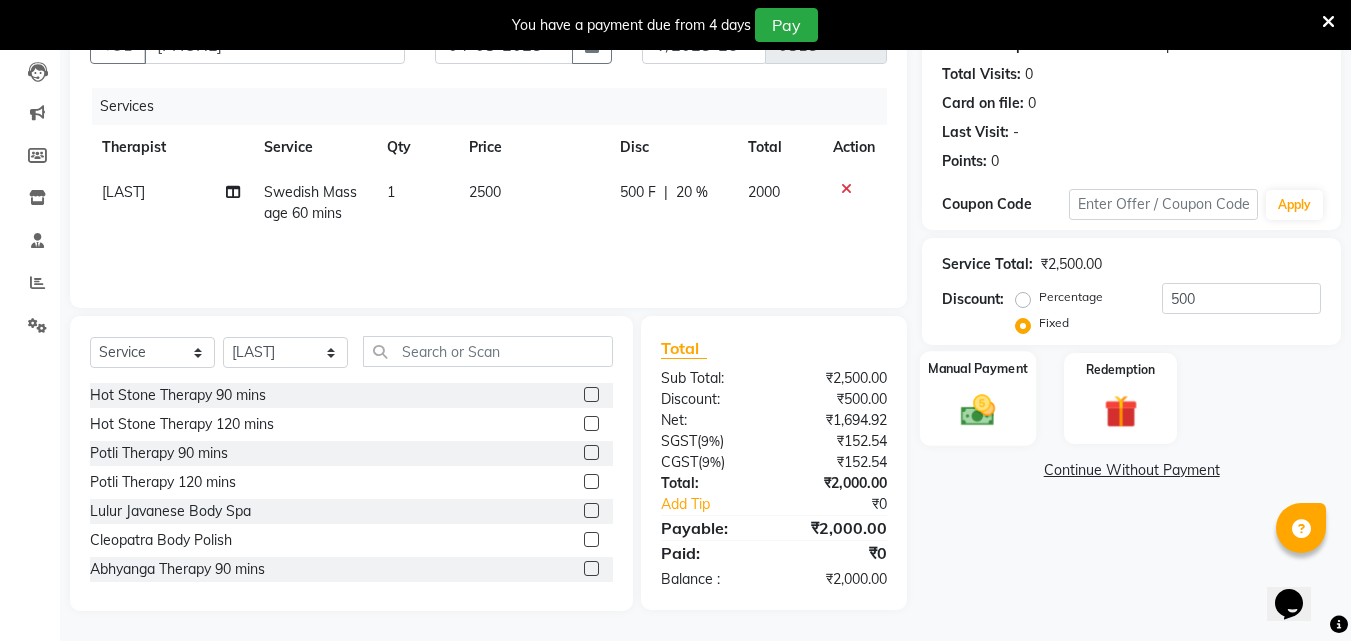 click 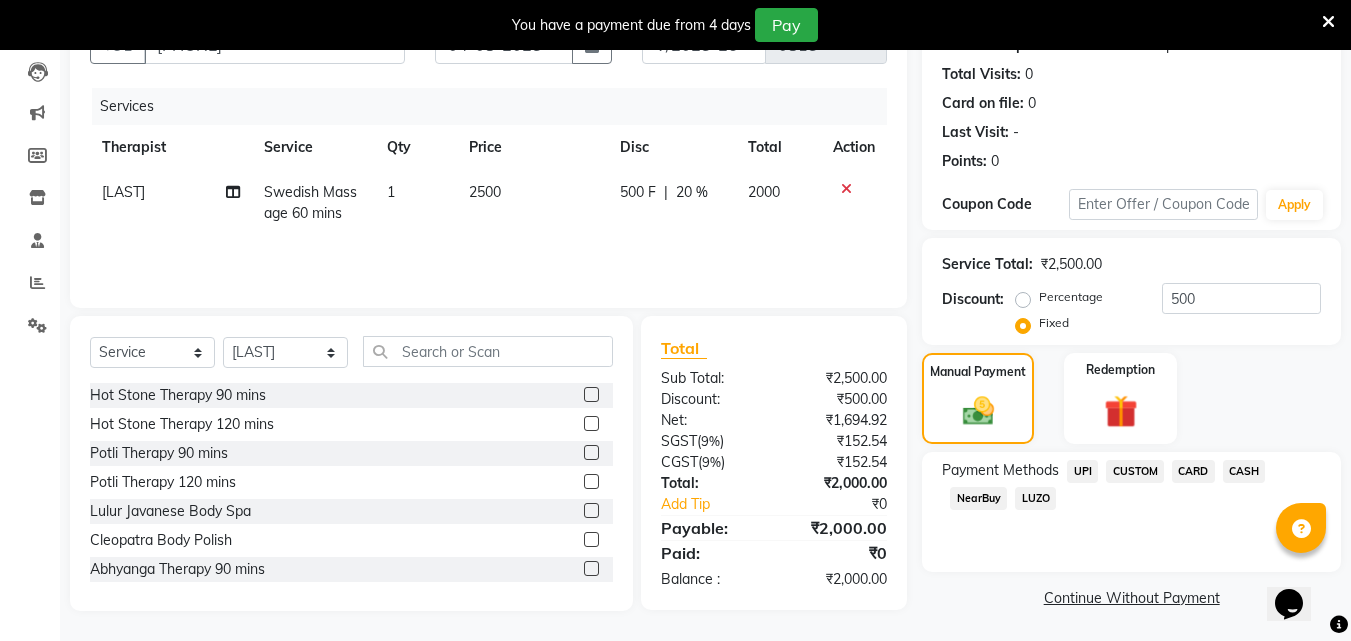 click on "CASH" 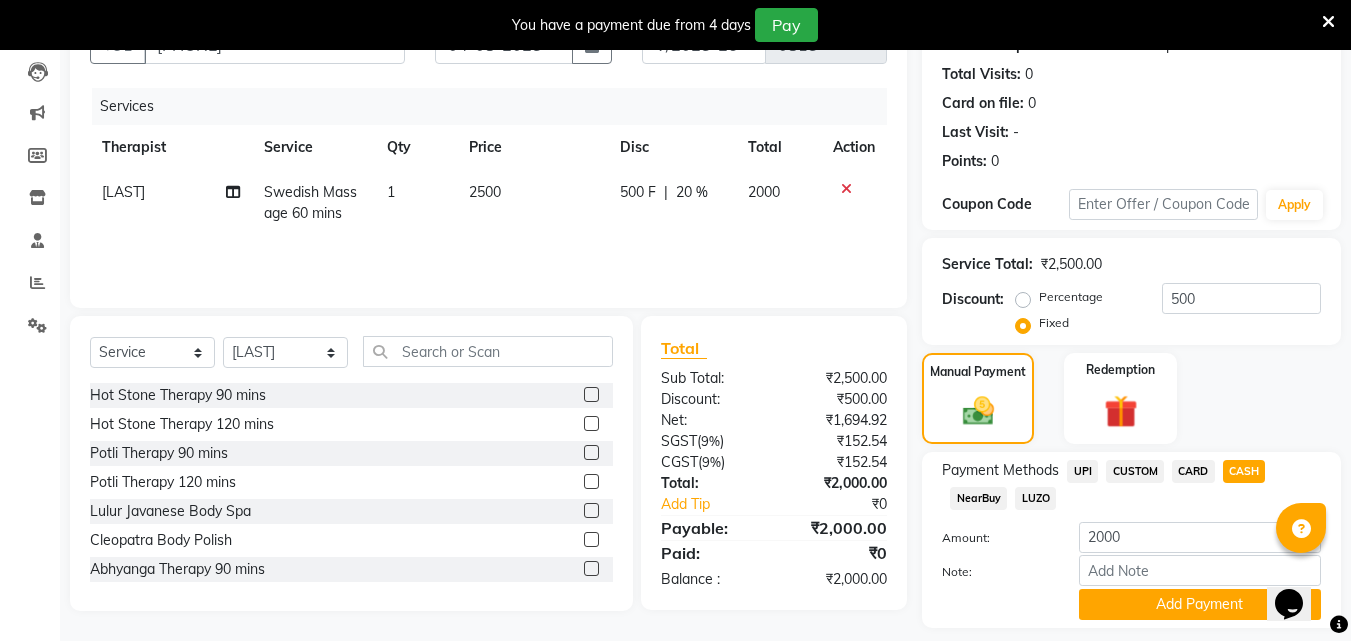 scroll, scrollTop: 268, scrollLeft: 0, axis: vertical 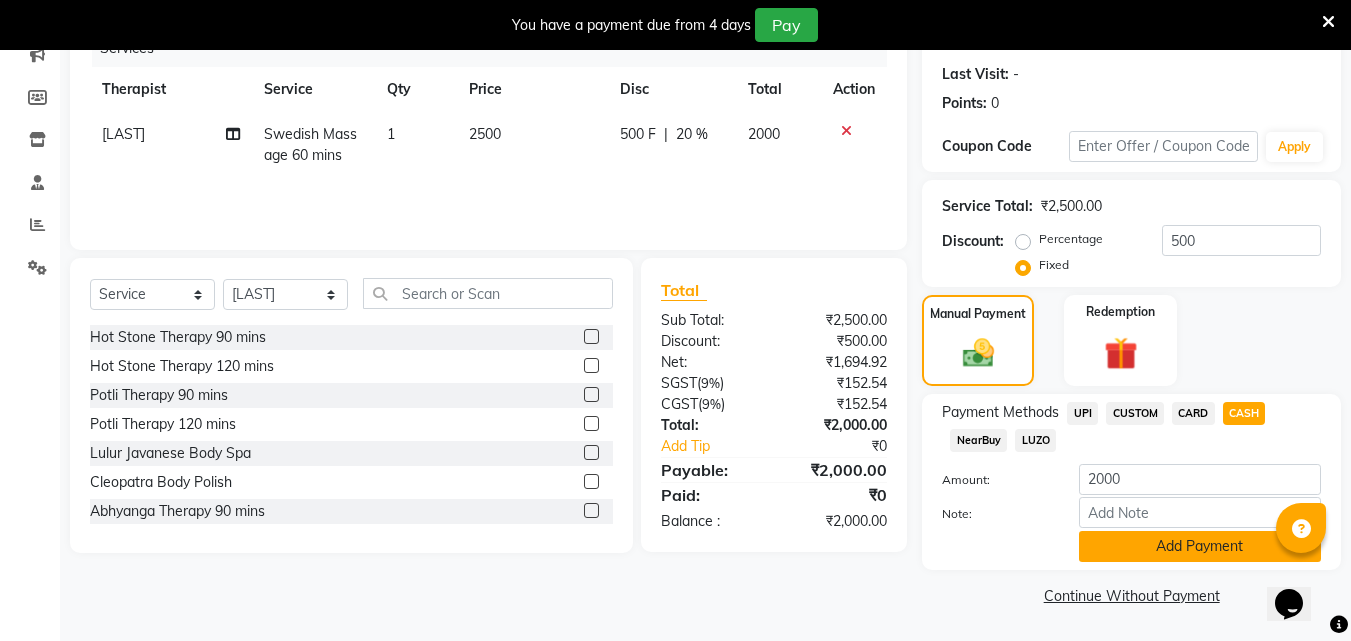 click on "Add Payment" 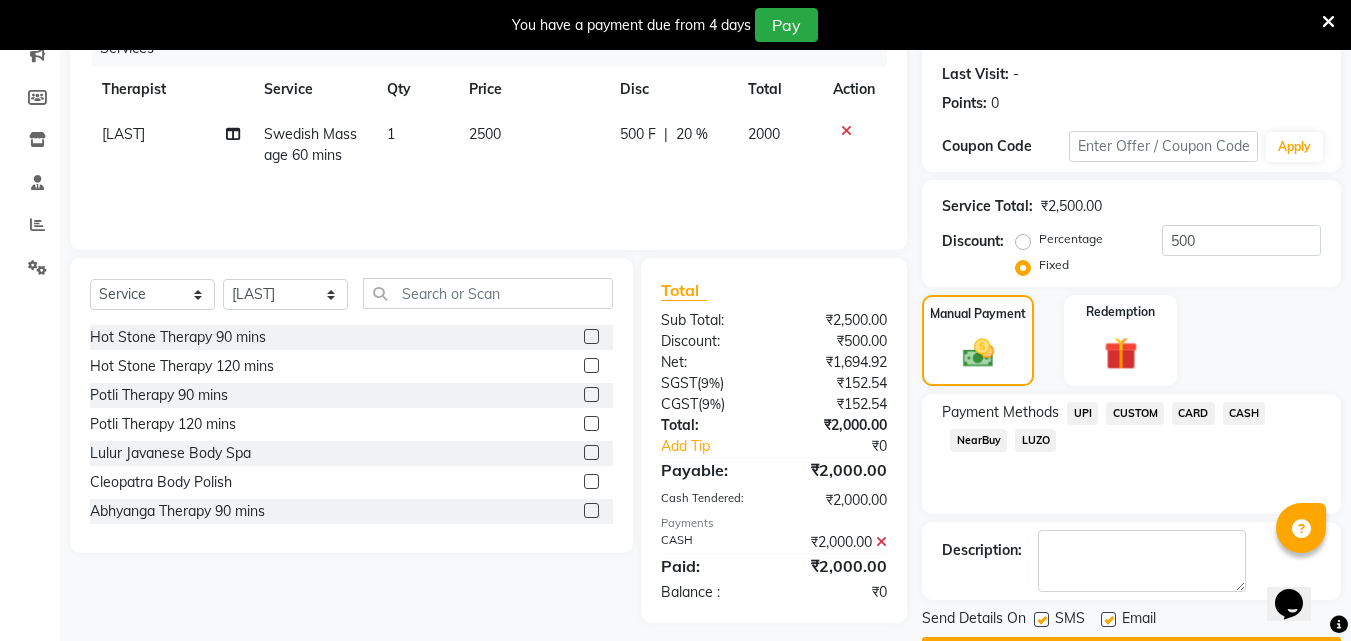 scroll, scrollTop: 325, scrollLeft: 0, axis: vertical 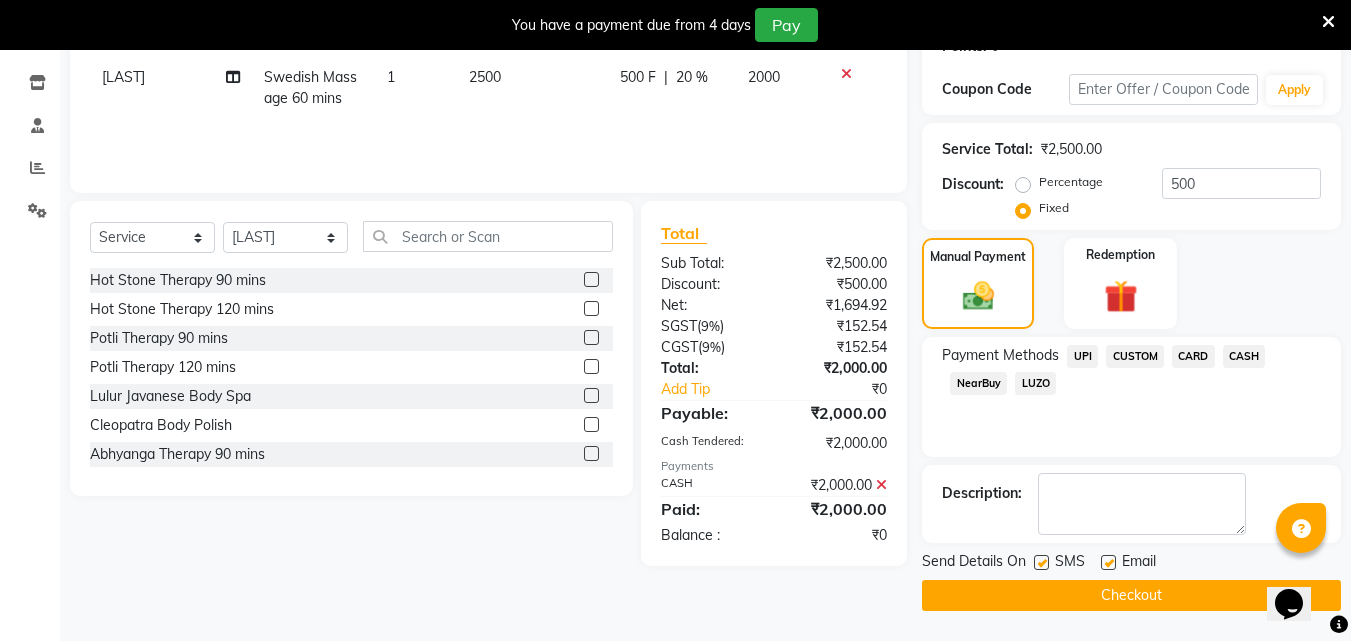 click on "Checkout" 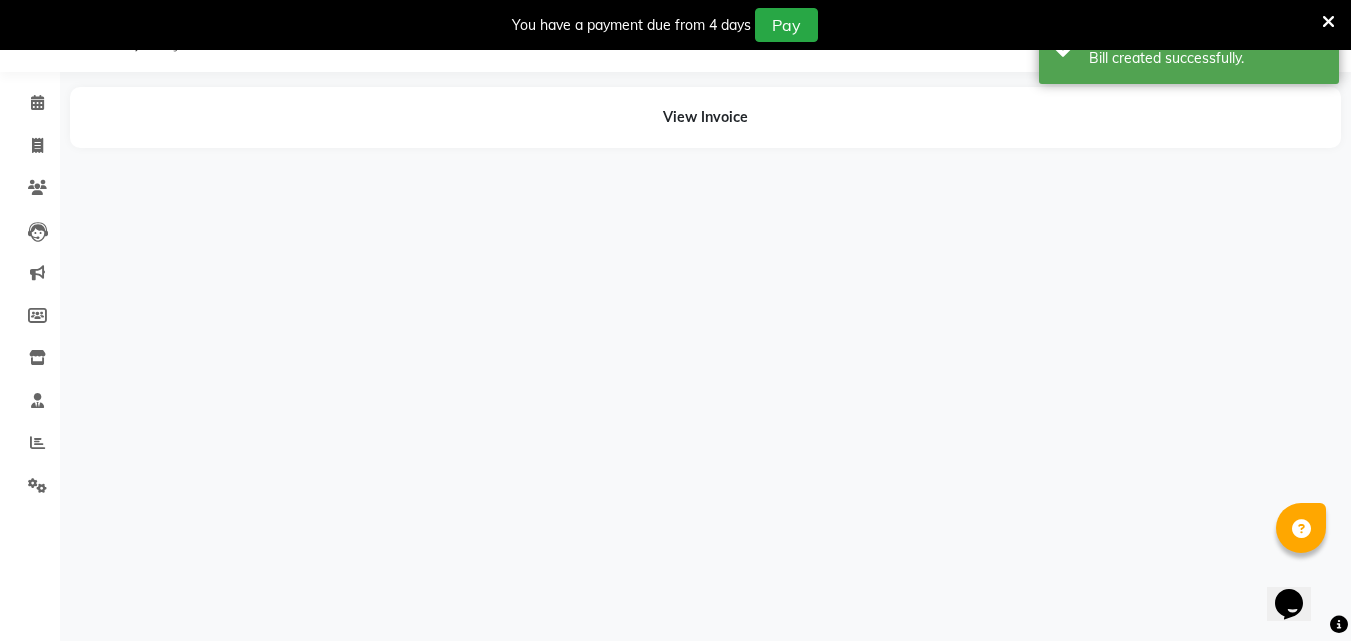 scroll, scrollTop: 50, scrollLeft: 0, axis: vertical 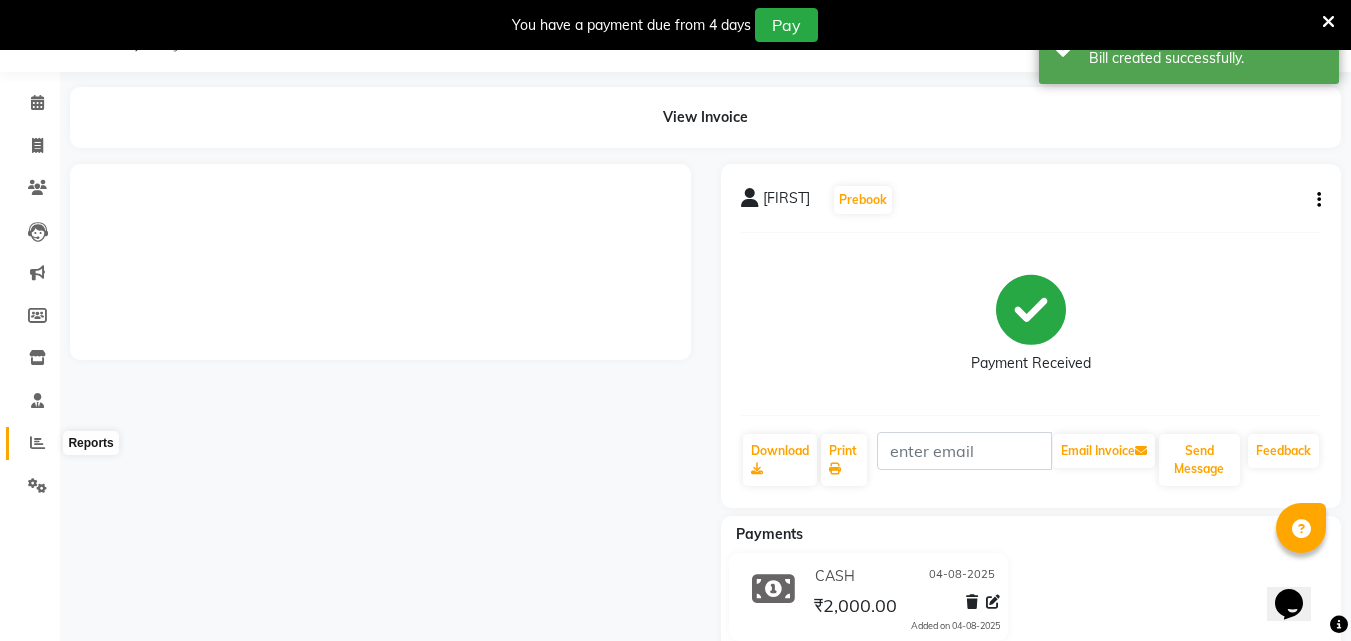 click 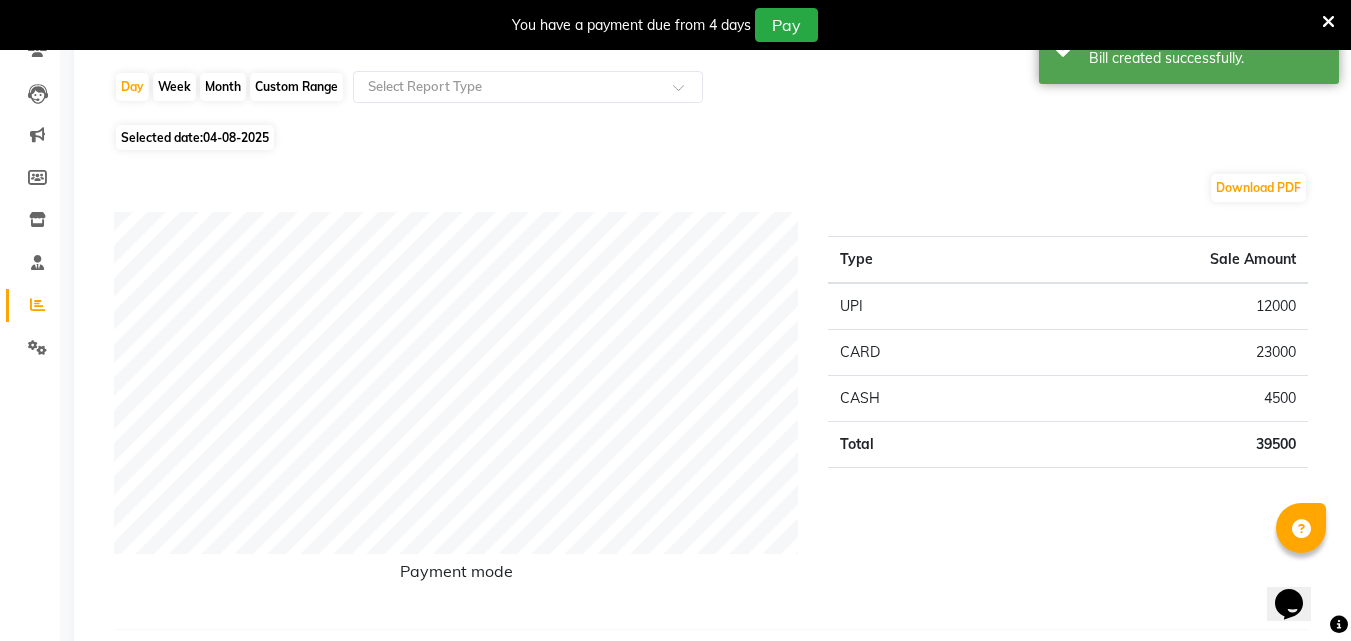 scroll, scrollTop: 0, scrollLeft: 0, axis: both 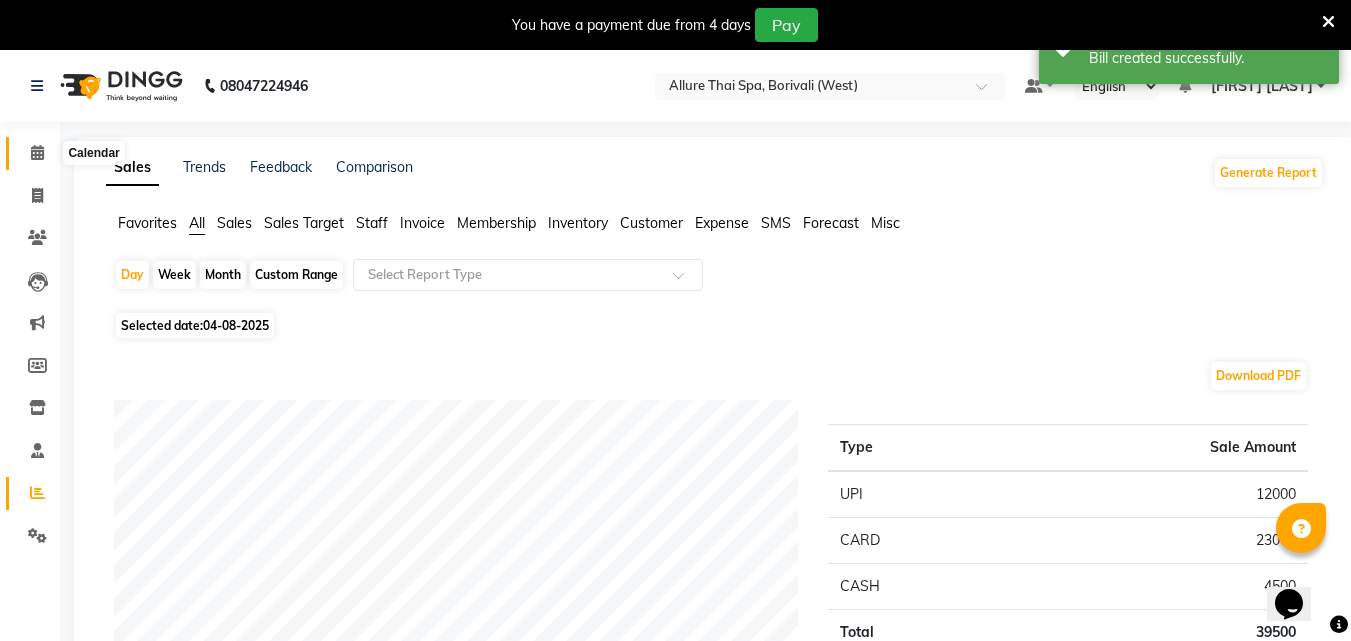 click 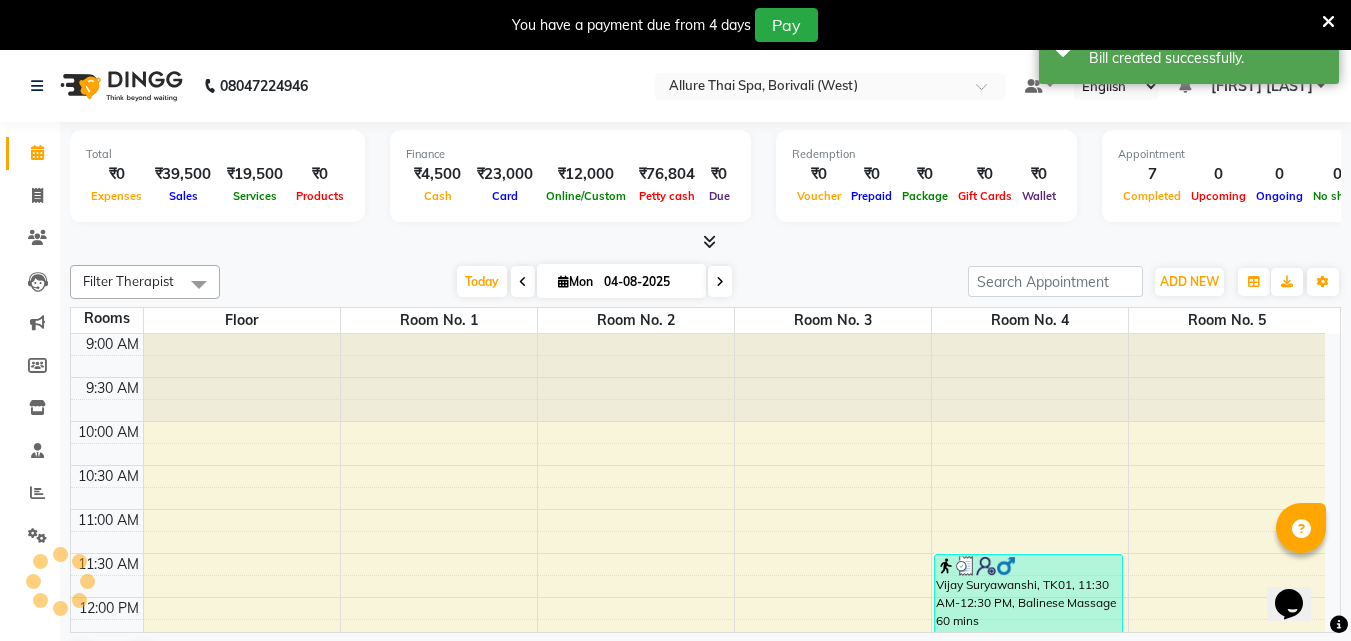 scroll, scrollTop: 0, scrollLeft: 0, axis: both 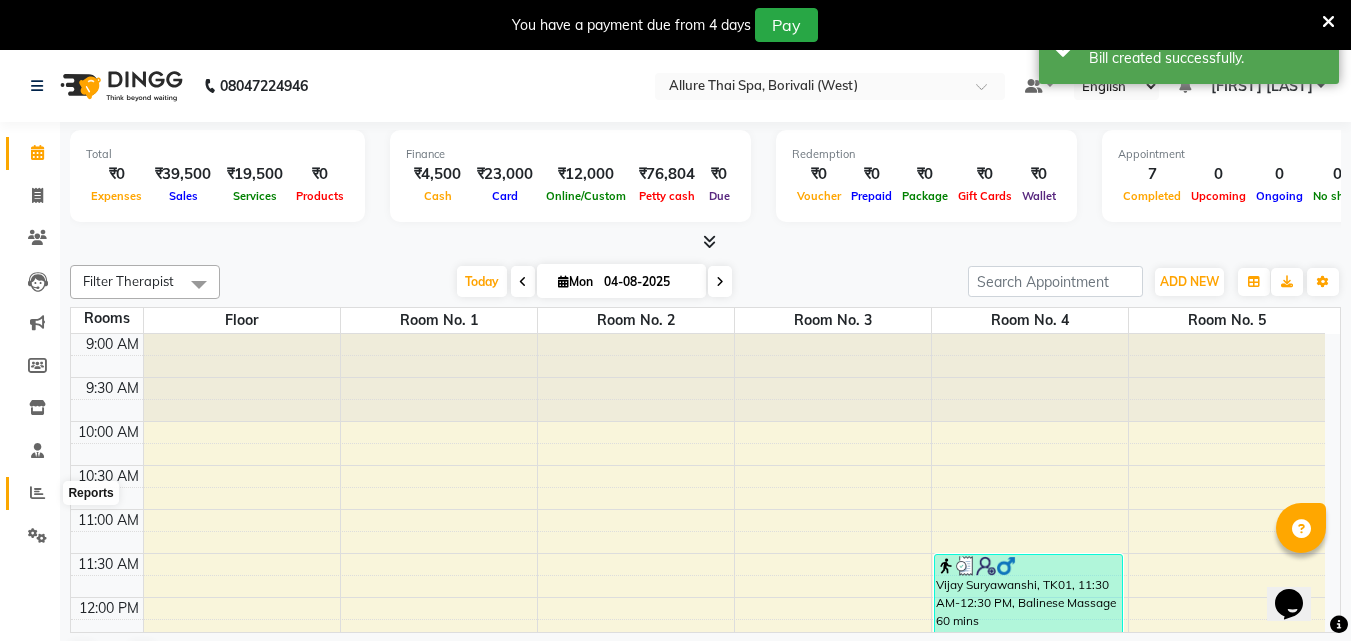 click 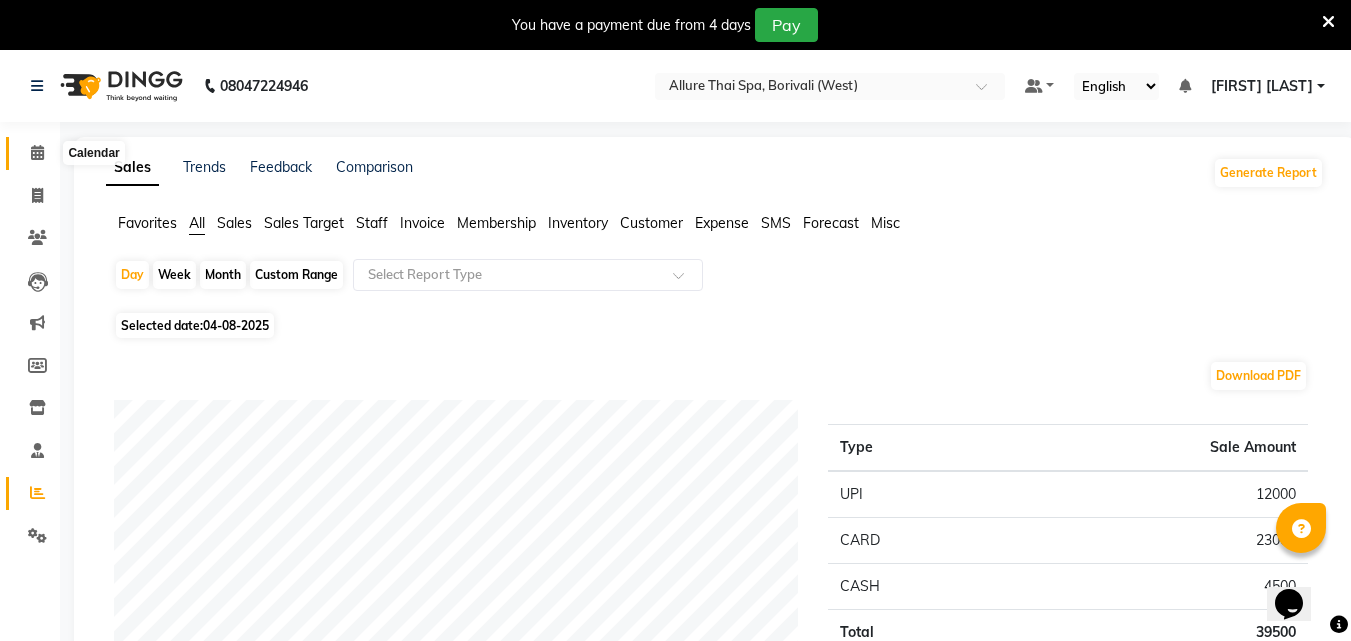 click 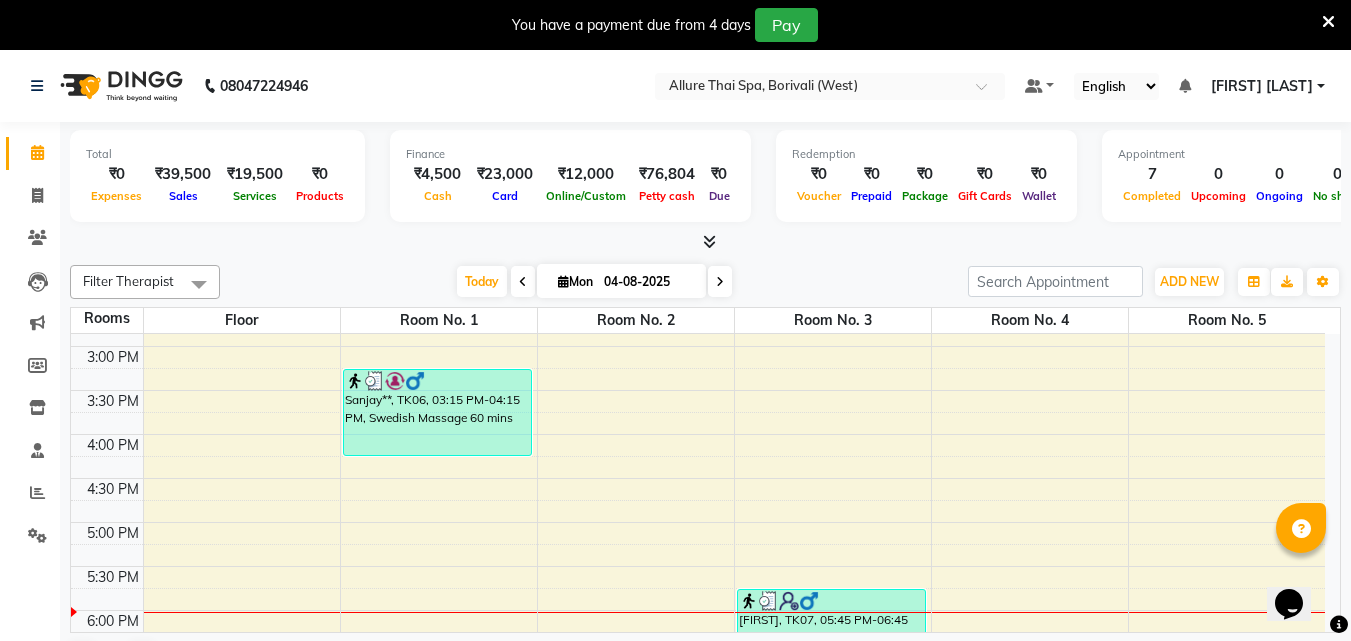 scroll, scrollTop: 519, scrollLeft: 0, axis: vertical 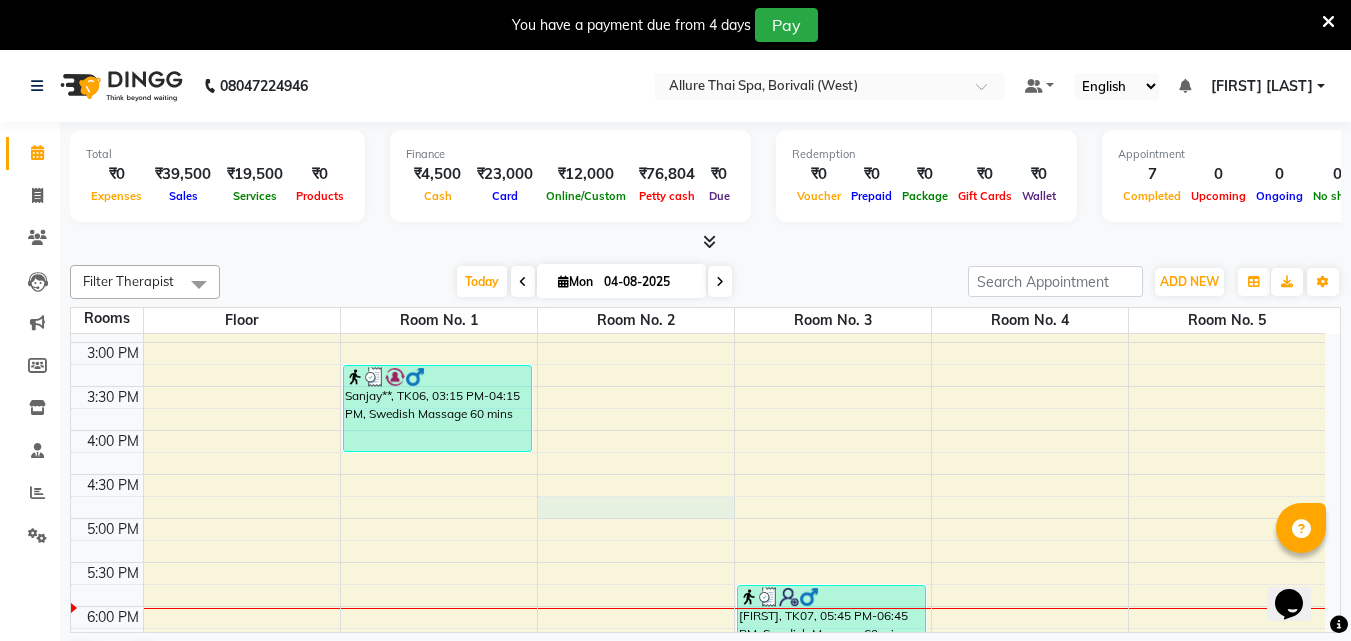 click on "9:00 AM 9:30 AM 10:00 AM 10:30 AM 11:00 AM 11:30 AM 12:00 PM 12:30 PM 1:00 PM 1:30 PM 2:00 PM 2:30 PM 3:00 PM 3:30 PM 4:00 PM 4:30 PM 5:00 PM 5:30 PM 6:00 PM 6:30 PM 7:00 PM 7:30 PM 8:00 PM 8:30 PM 9:00 PM 9:30 PM 10:00 PM 10:30 PM 11:00 PM 11:30 PM     Dr. [LAST], TK04, 01:15 PM-02:45 PM, Deep Tissue Massage 90 mins     Sanjay**, TK06, 03:15 PM-04:15 PM, Swedish Massage 60 mins     Dr. [LAST], TK02, 01:15 PM-02:45 PM, Deep Tissue Massage 90 mins     Haresh, TK07, 05:45 PM-06:45 PM, Swedish Massage 60 mins     Vijay Suryawanshi, TK01, 11:30 AM-12:30 PM, Balinese Massage 60 mins     Dr. [LAST], TK03, 01:15 PM-02:45 PM, Deep Tissue Massage 90 mins     Dr. [LAST], TK05, 01:15 PM-02:45 PM, Deep Tissue Massage 90 mins" at bounding box center [698, 474] 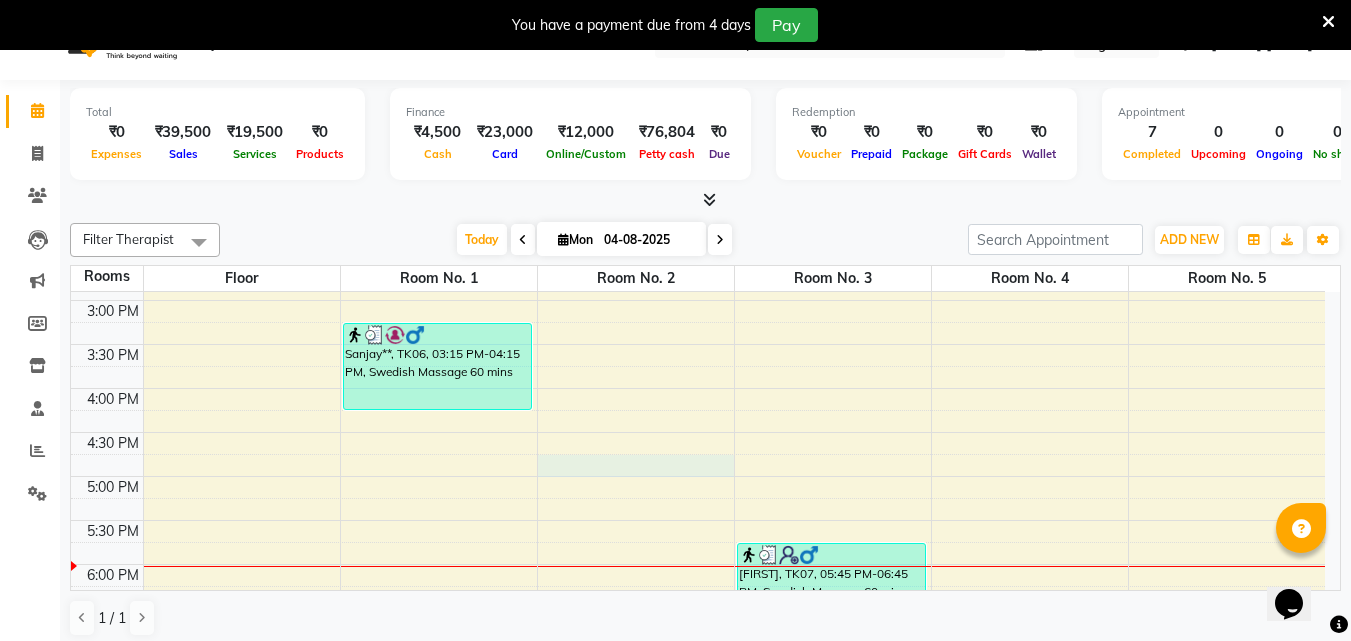 select on "1005" 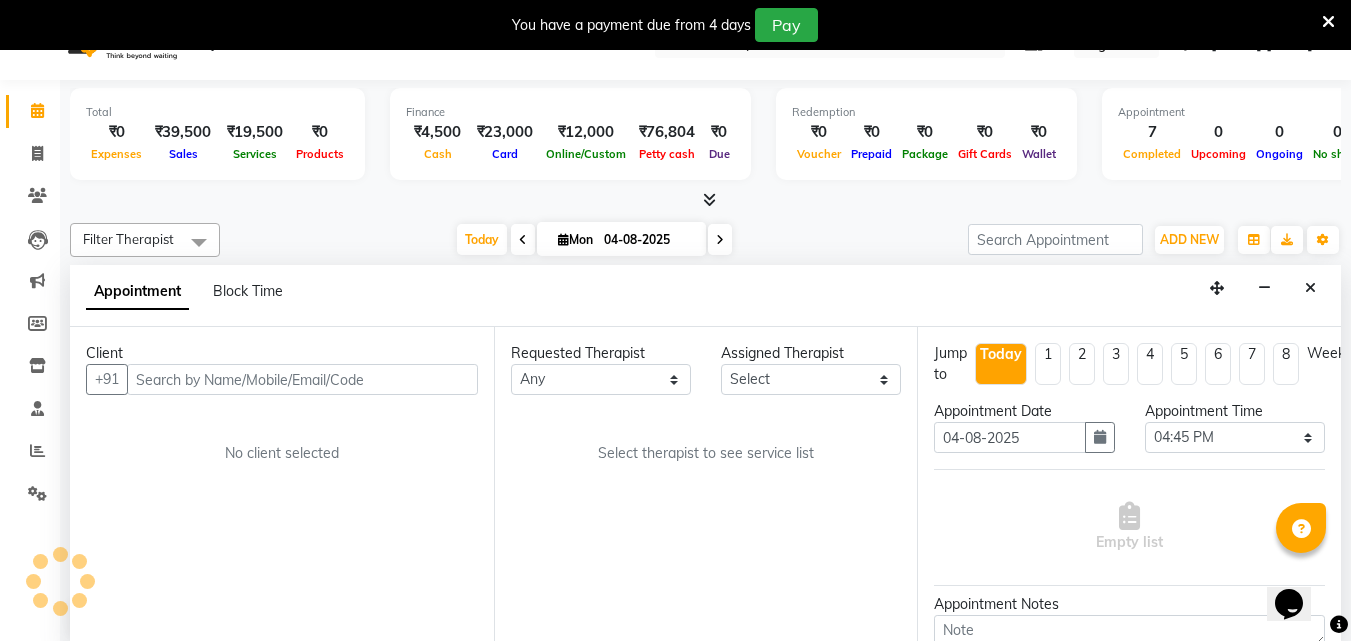 scroll, scrollTop: 51, scrollLeft: 0, axis: vertical 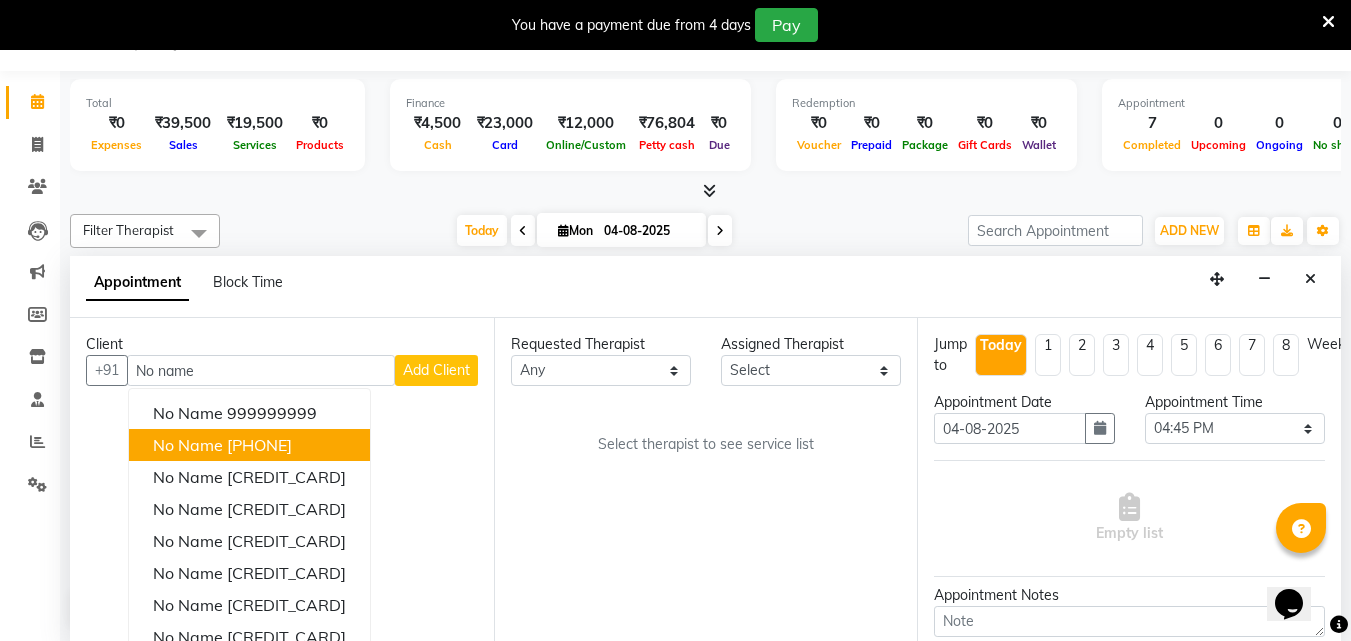 click on "No Name [PHONE]" at bounding box center (249, 445) 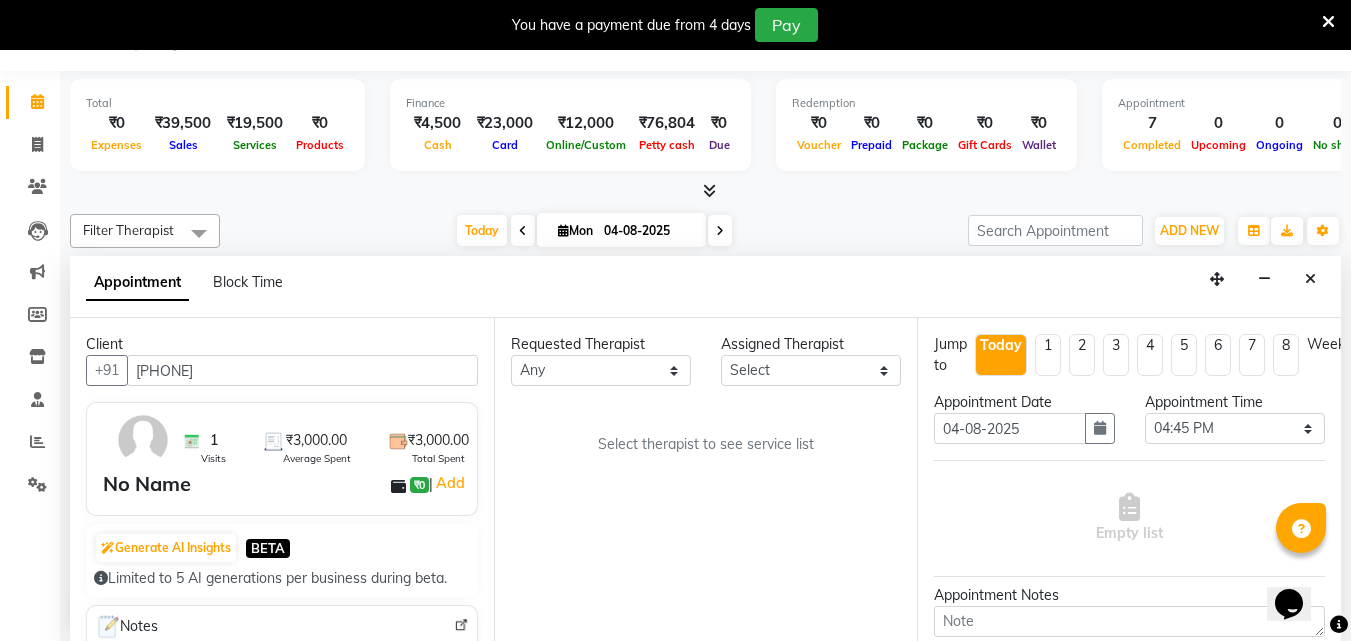 type on "[PHONE]" 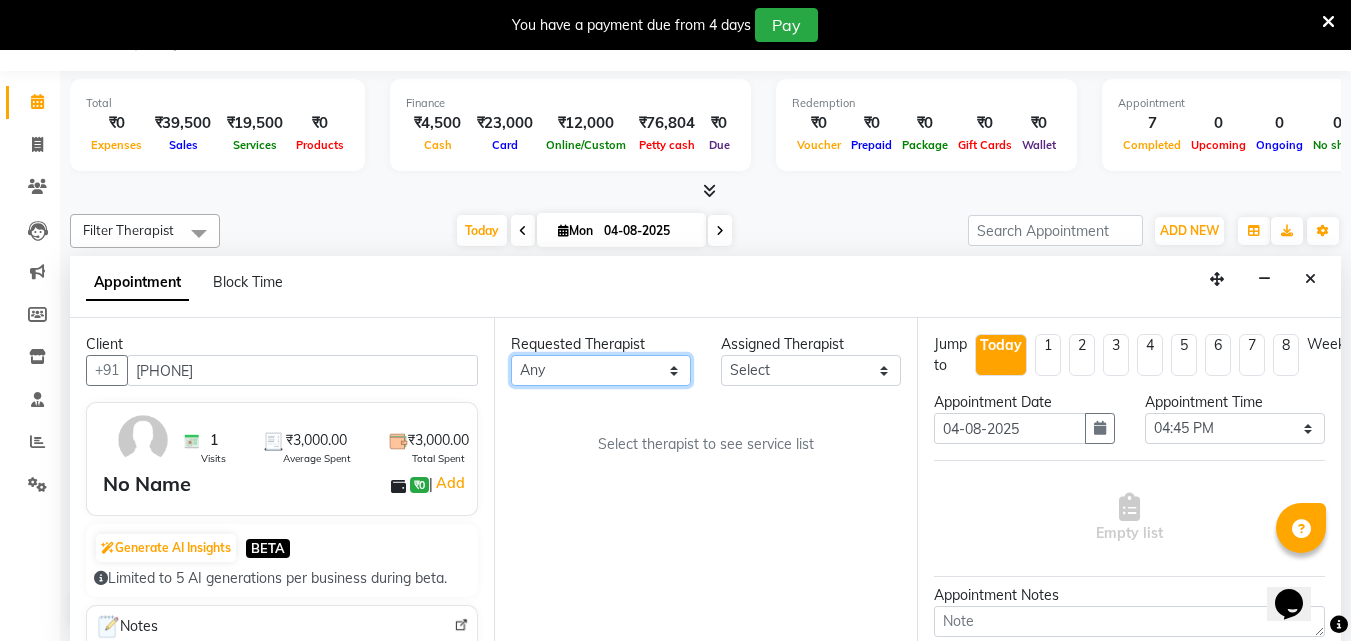 click on "Any [FIRST] [LAST] [LAST] [LAST] [LAST] [LAST] [LAST]" at bounding box center (601, 370) 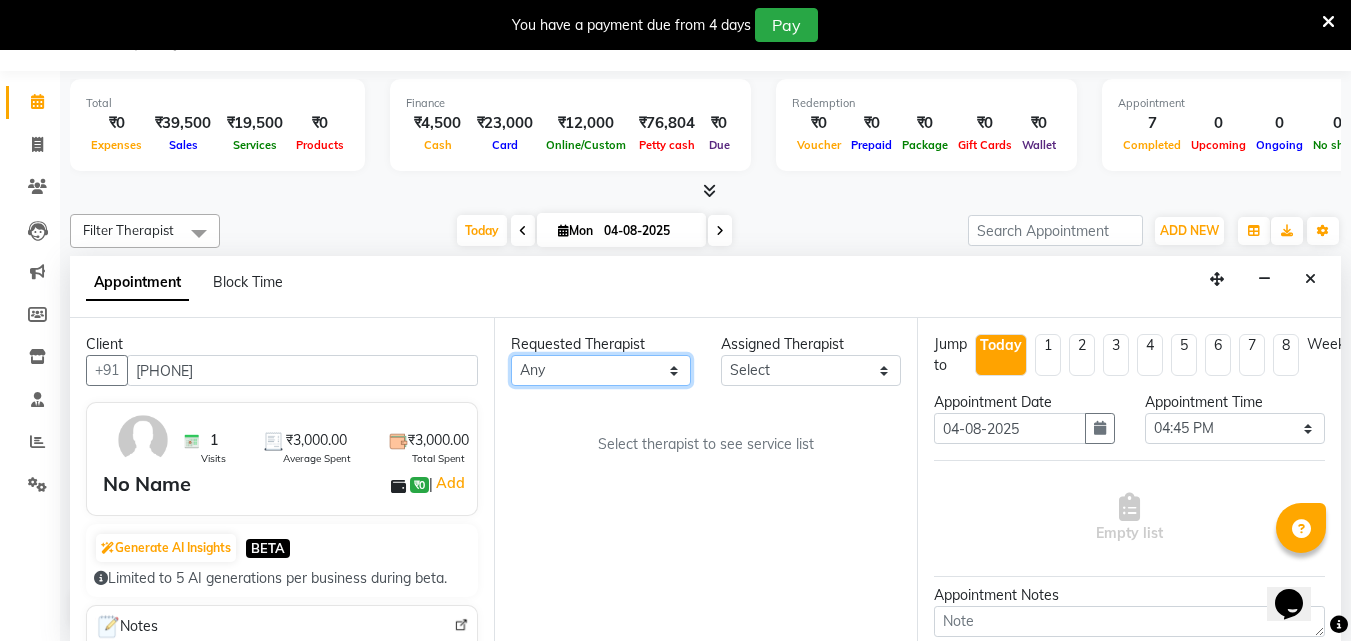select on "84054" 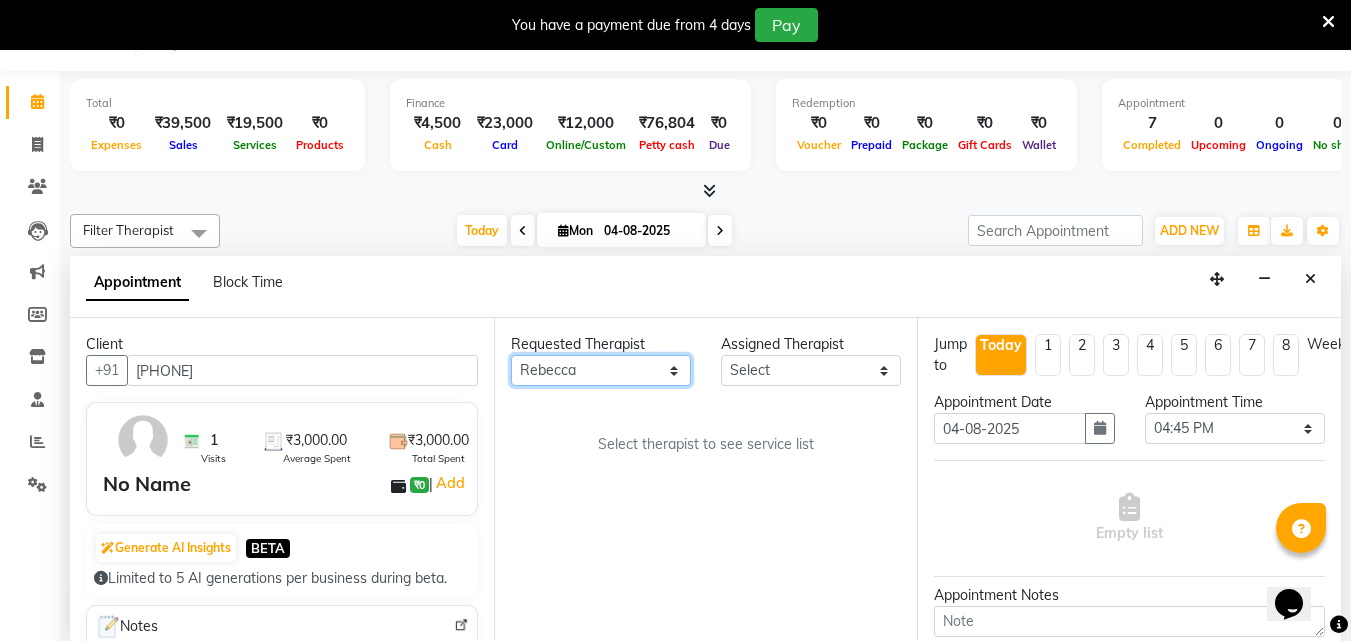 click on "Any [FIRST] [LAST] [LAST] [LAST] [LAST] [LAST] [LAST]" at bounding box center [601, 370] 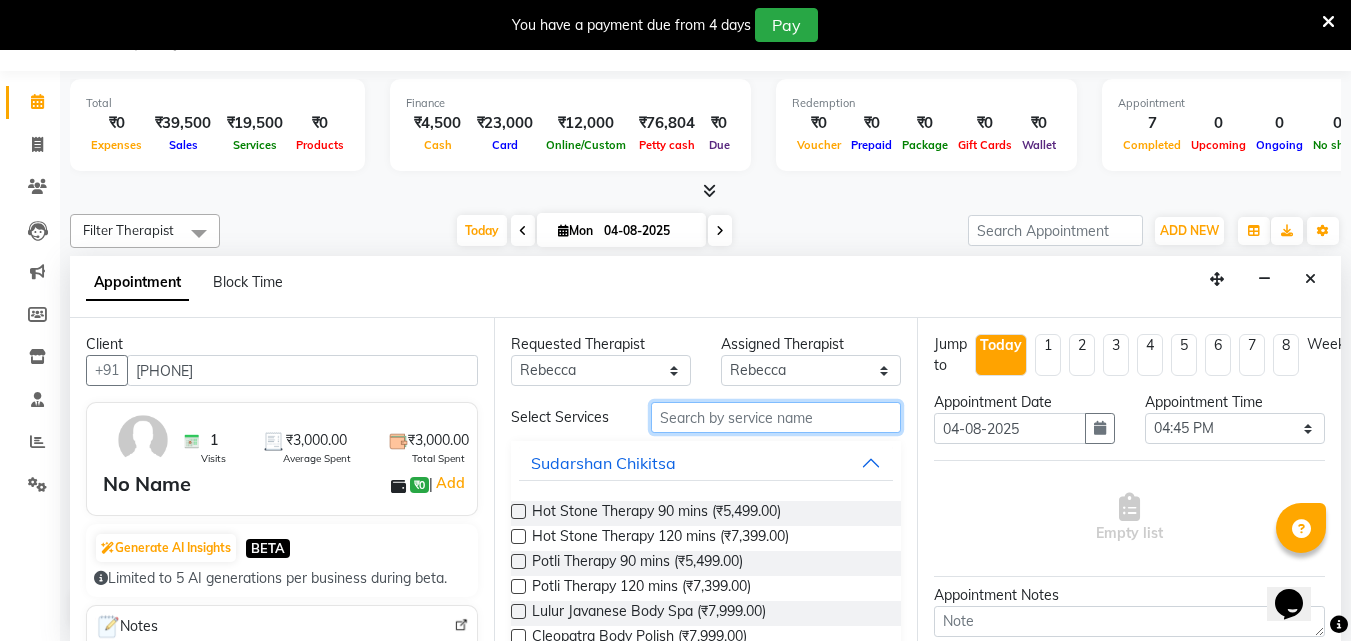 click at bounding box center [776, 417] 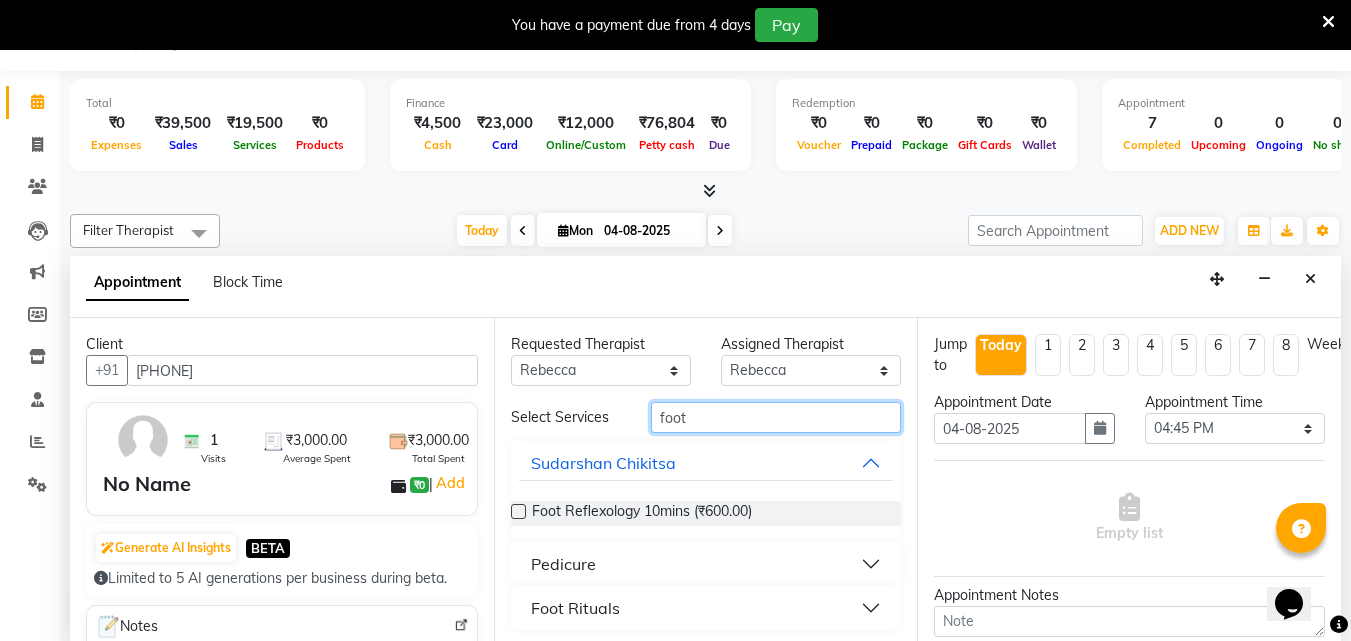 type on "foot" 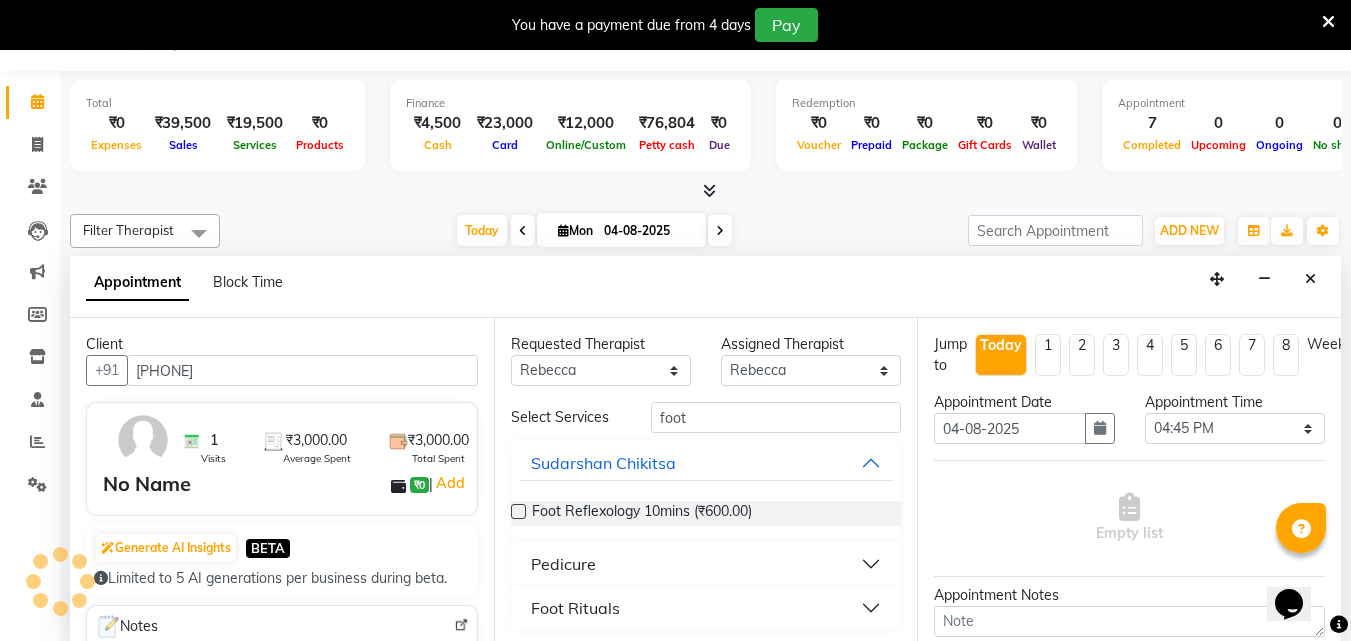 click on "Foot Rituals" at bounding box center (706, 608) 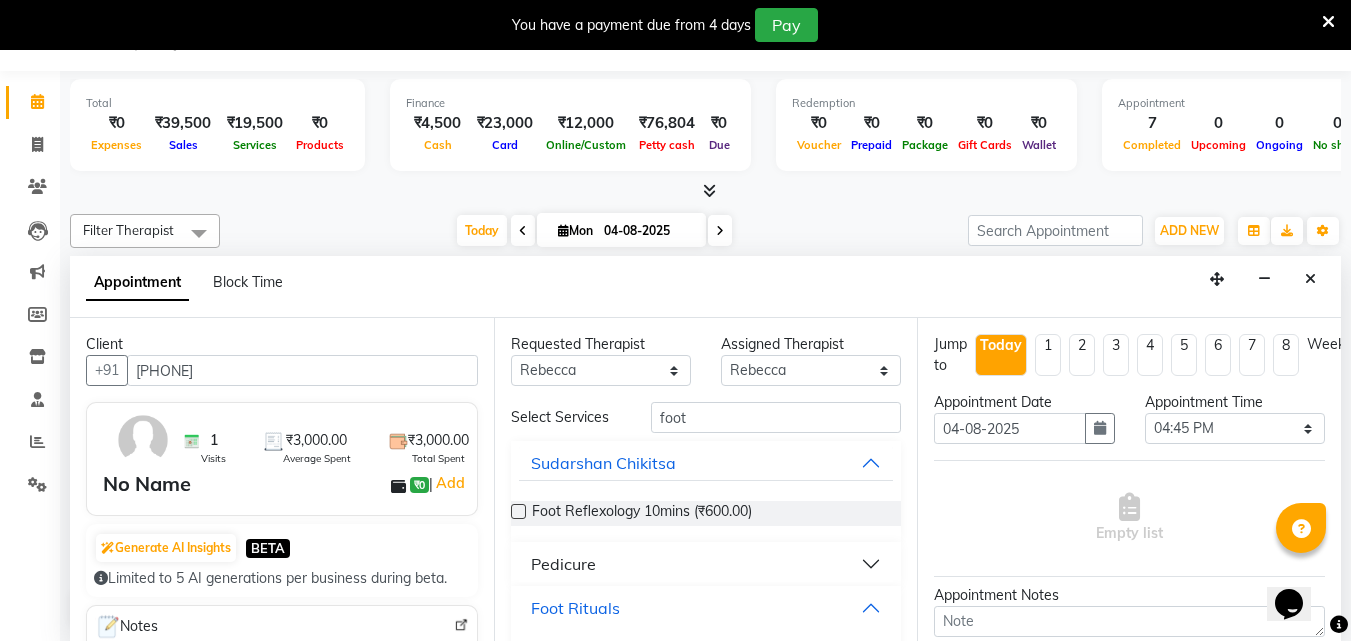 scroll, scrollTop: 137, scrollLeft: 0, axis: vertical 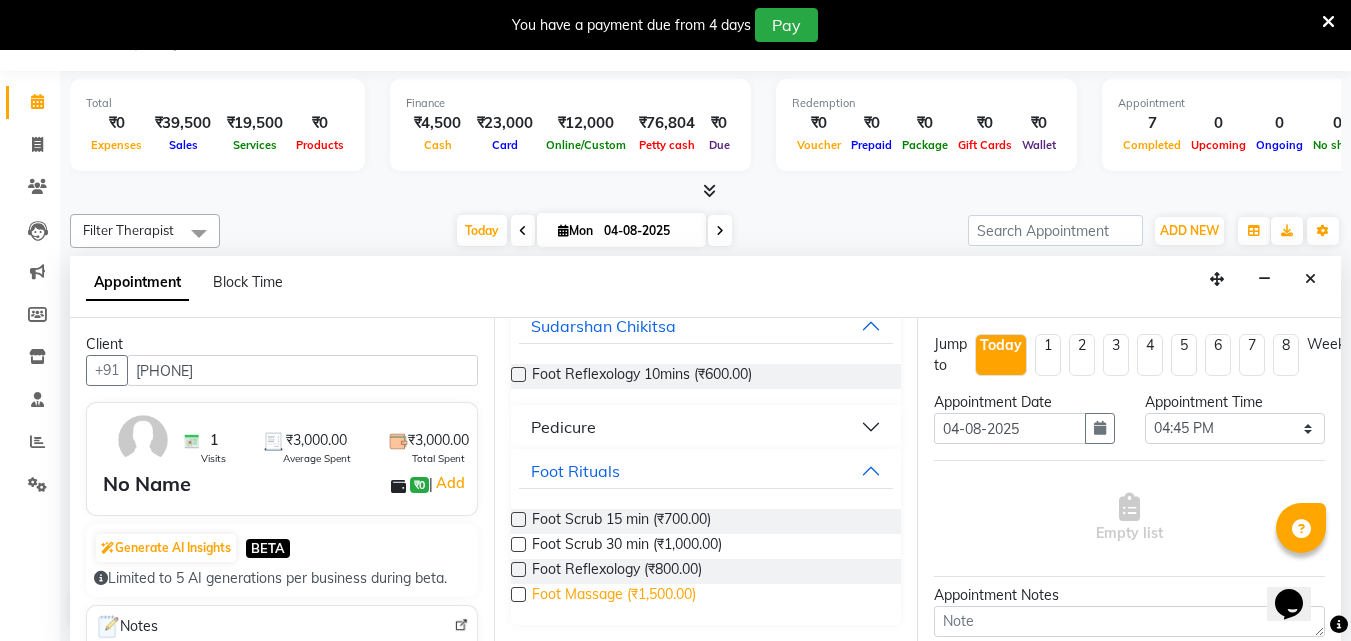 click on "Foot Massage (₹1,500.00)" at bounding box center [614, 596] 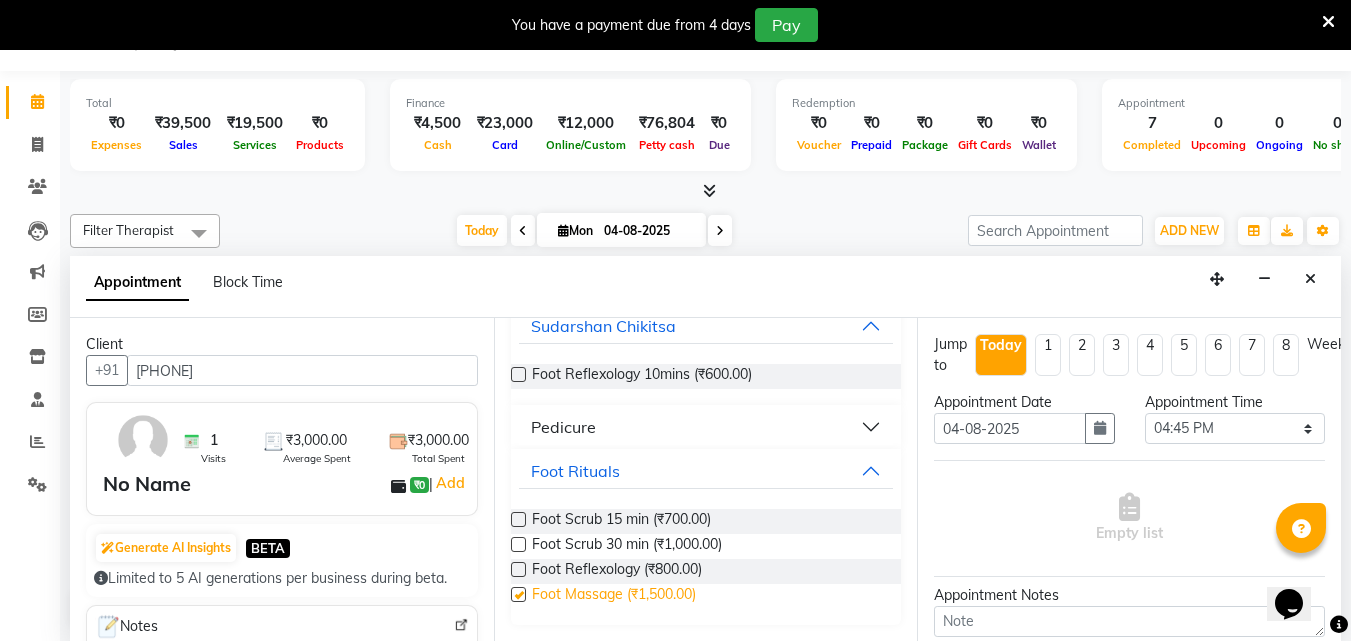 checkbox on "true" 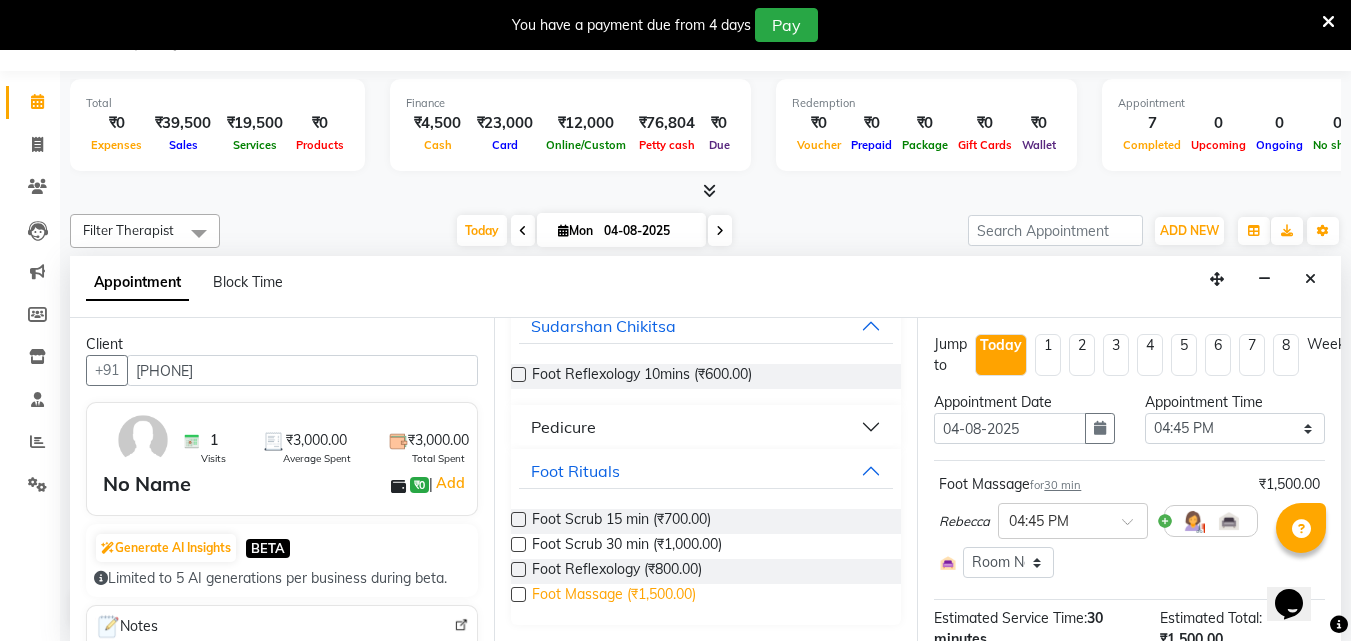 checkbox on "false" 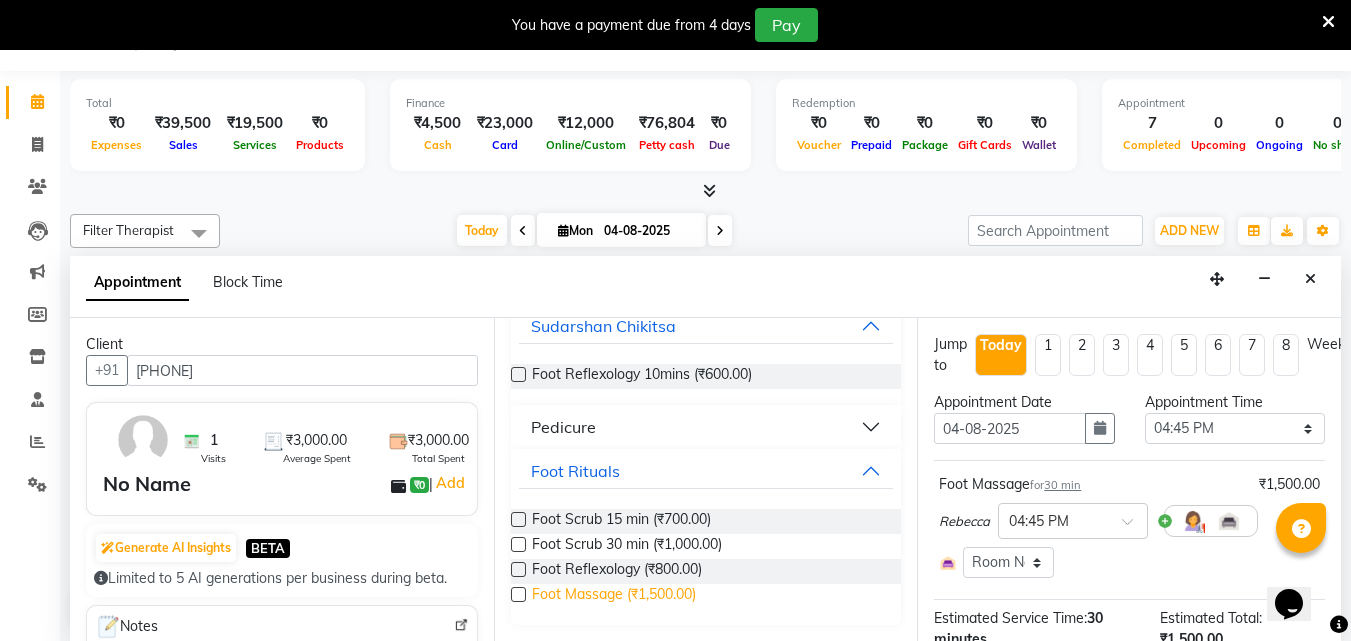 scroll, scrollTop: 0, scrollLeft: 0, axis: both 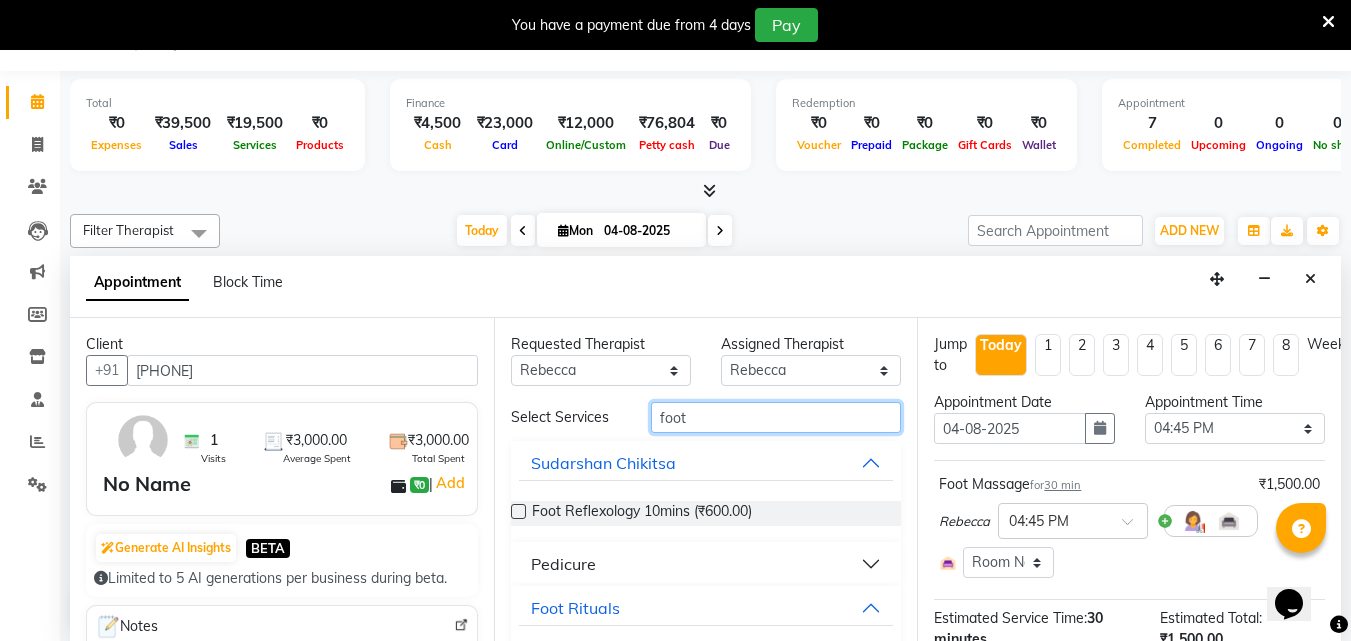 click on "foot" at bounding box center [776, 417] 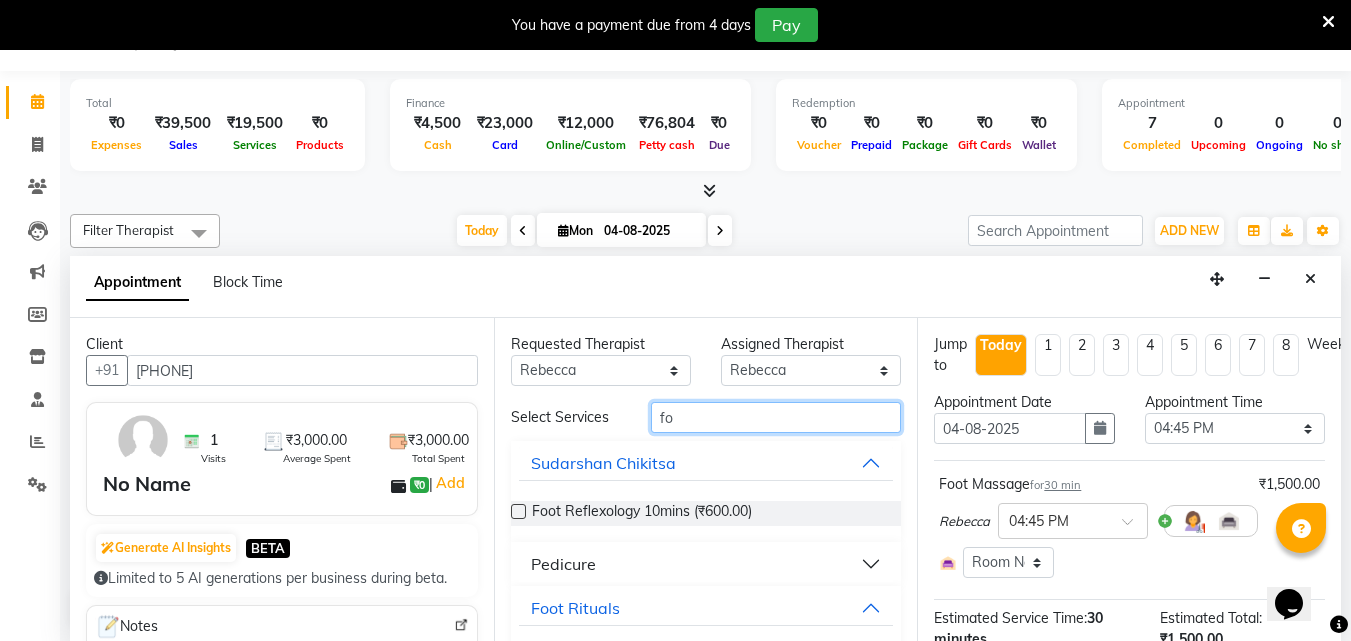type on "f" 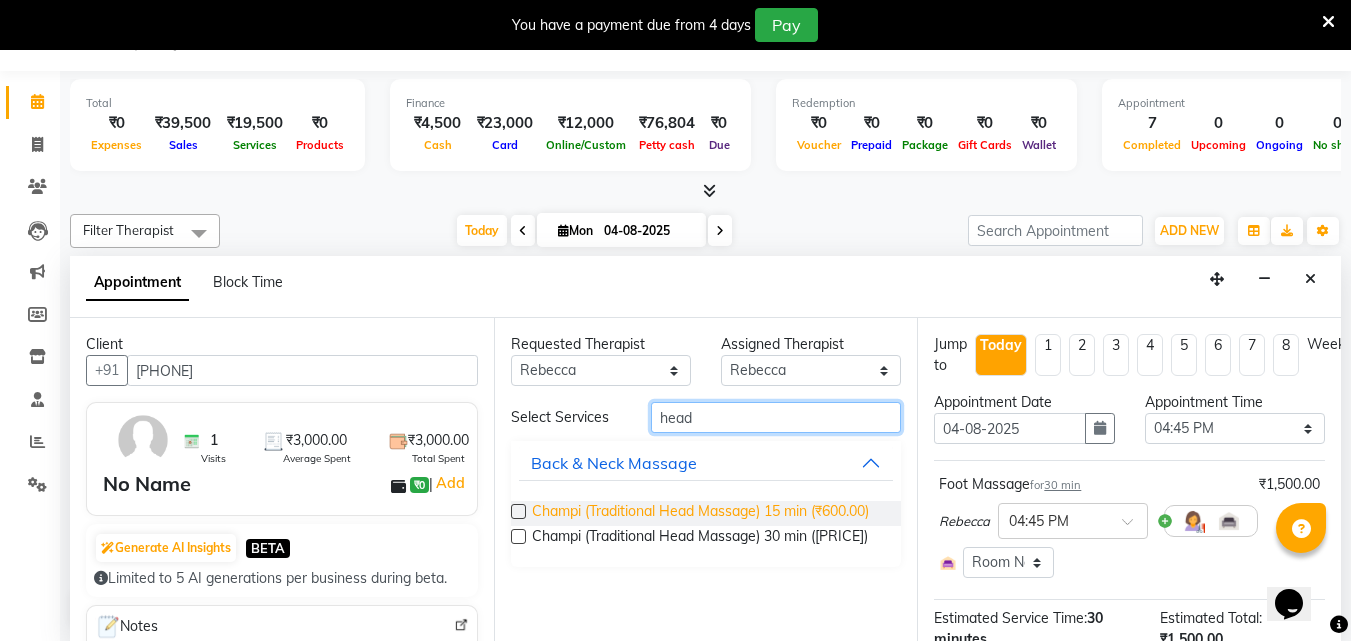 type on "head" 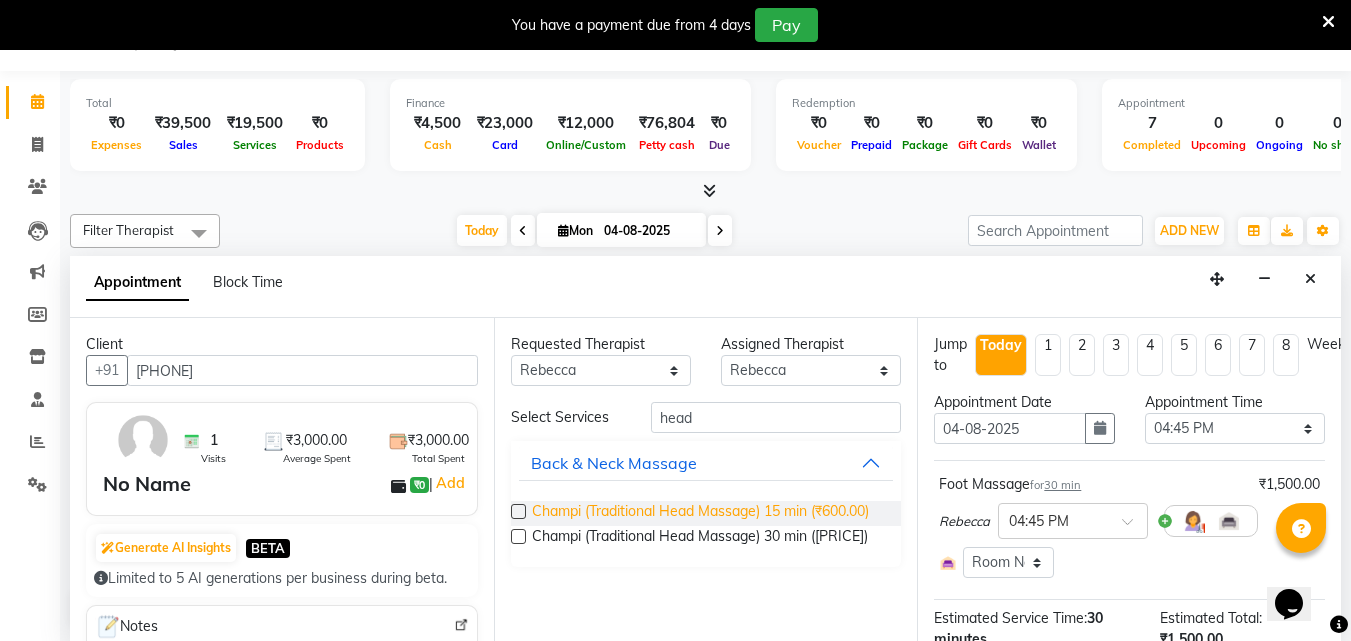 click on "Champi (Traditional Head Massage) 15 min (₹600.00)" at bounding box center [700, 513] 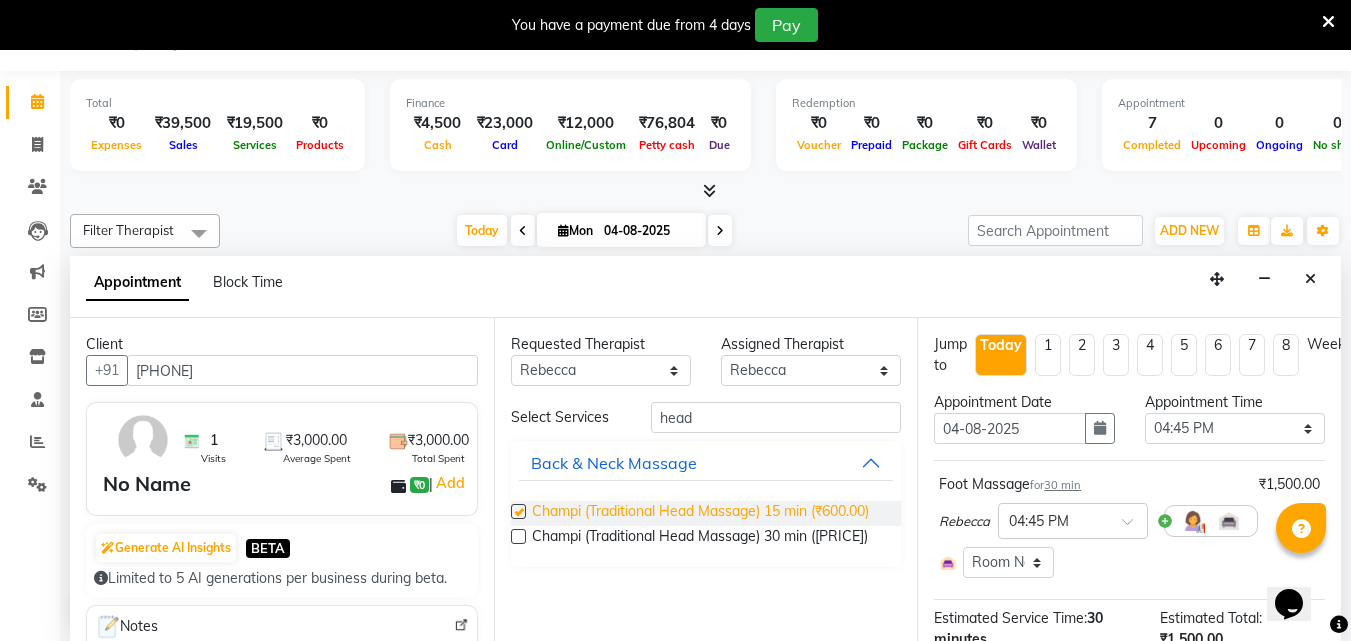 checkbox on "false" 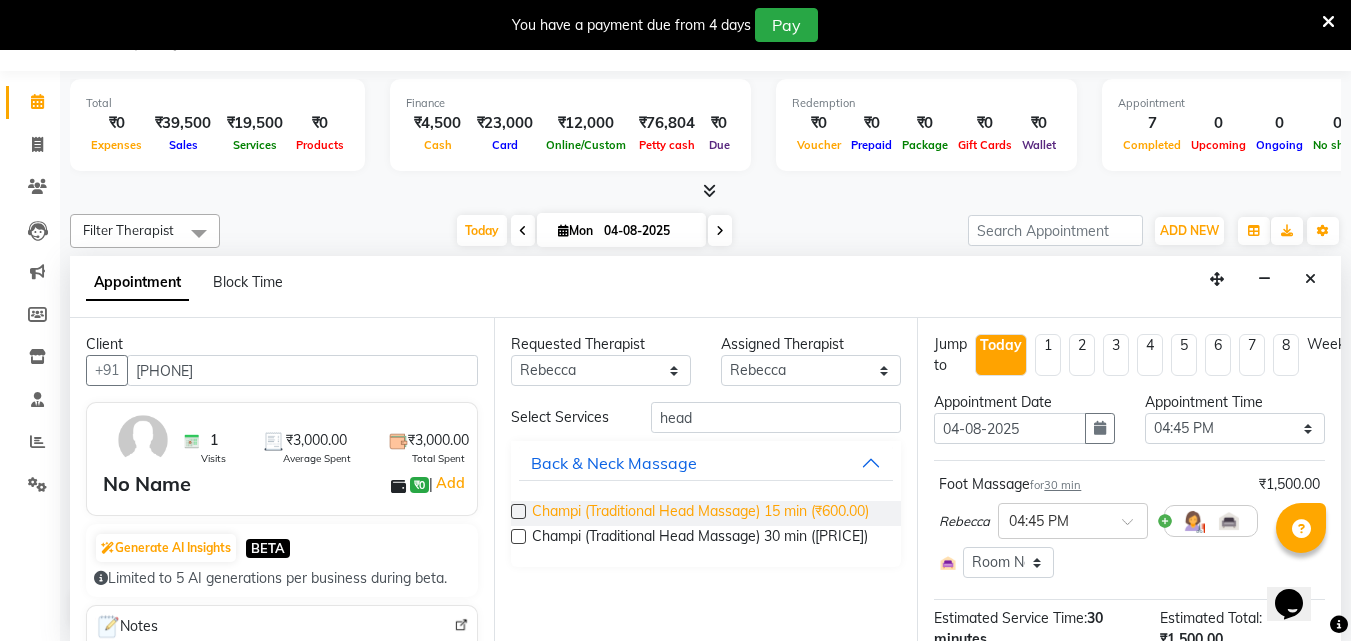 select on "4284" 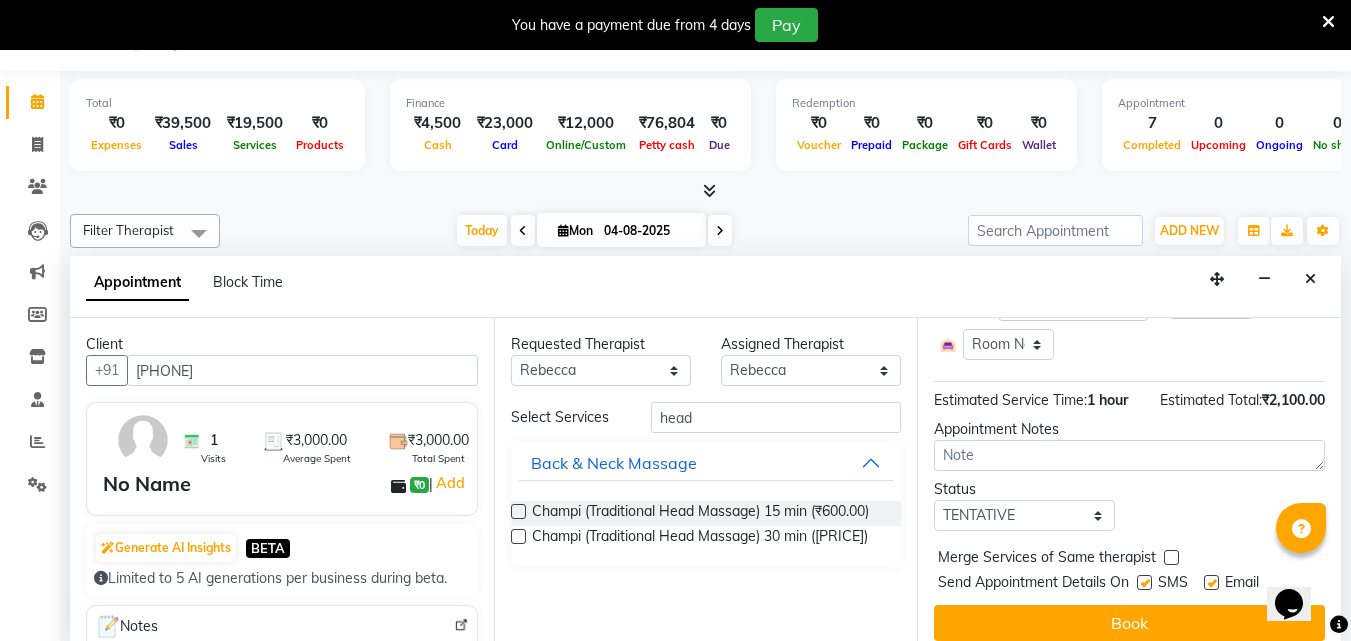 scroll, scrollTop: 389, scrollLeft: 0, axis: vertical 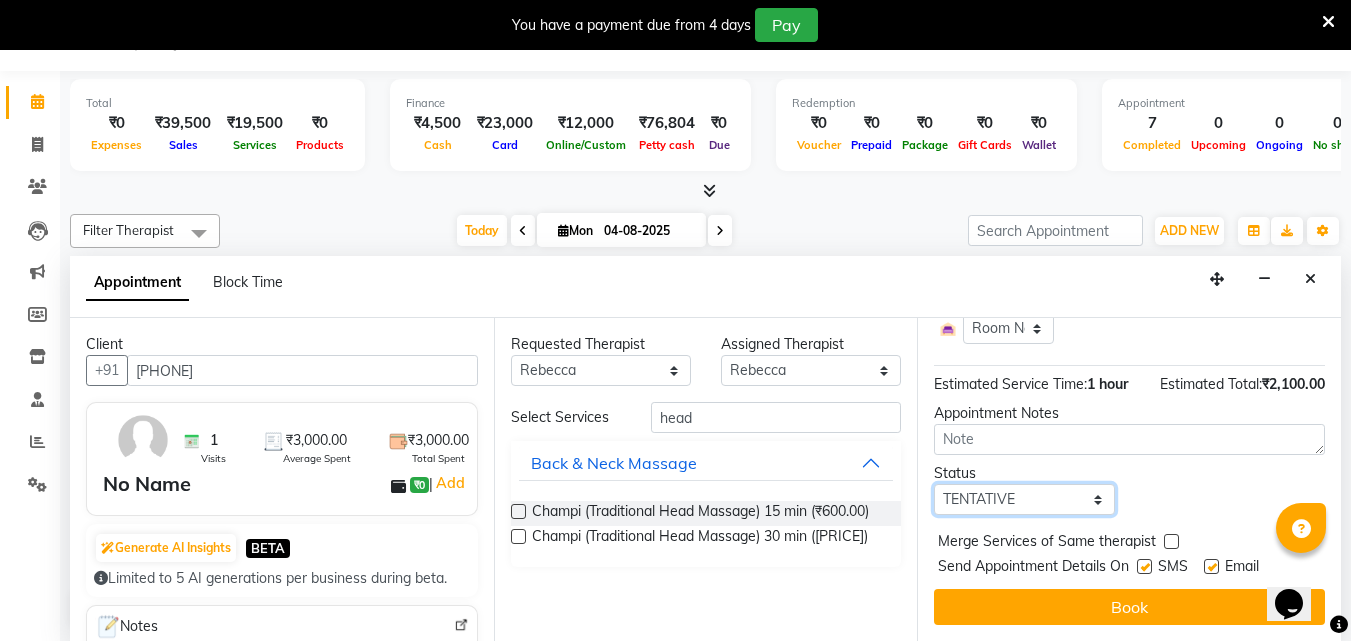 click on "Select TENTATIVE CONFIRM CHECK-IN UPCOMING" at bounding box center [1024, 499] 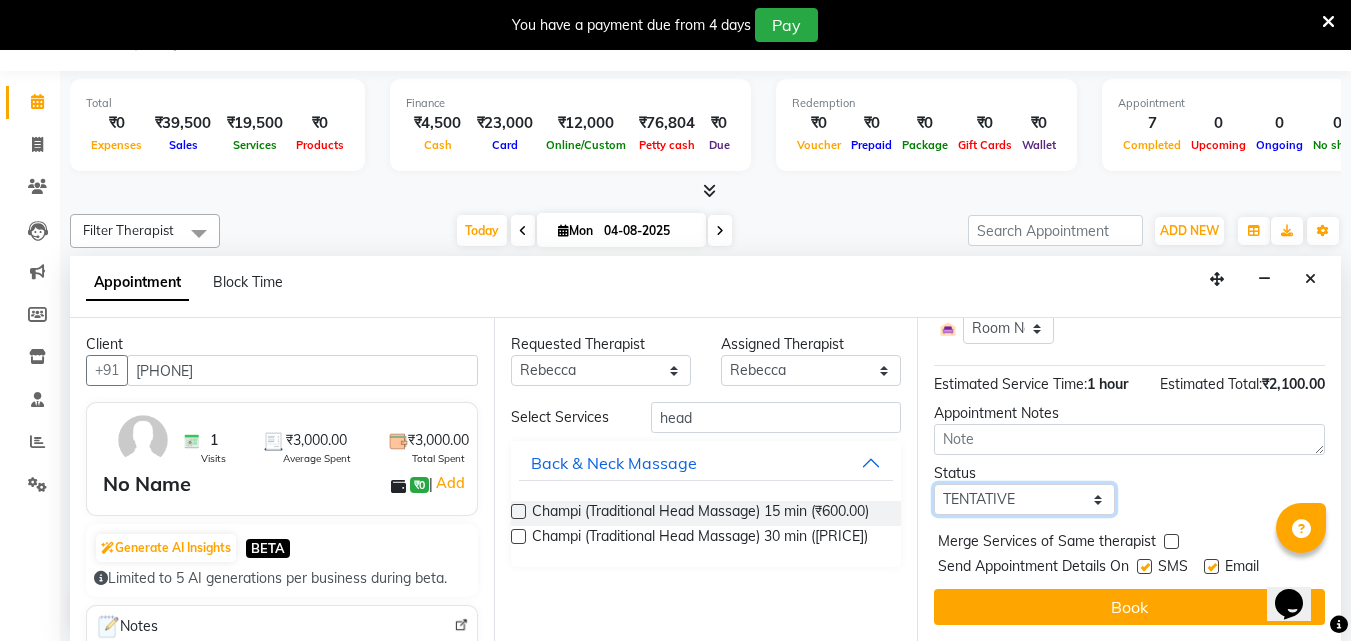 select on "check-in" 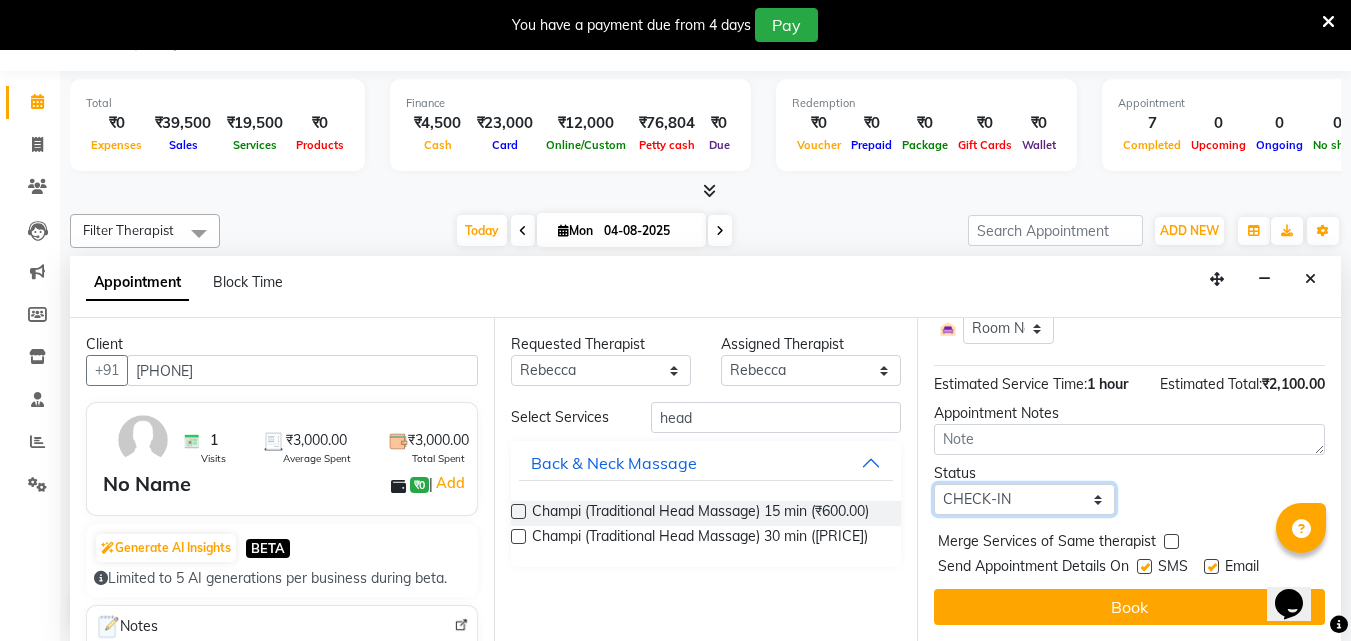 click on "Select TENTATIVE CONFIRM CHECK-IN UPCOMING" at bounding box center [1024, 499] 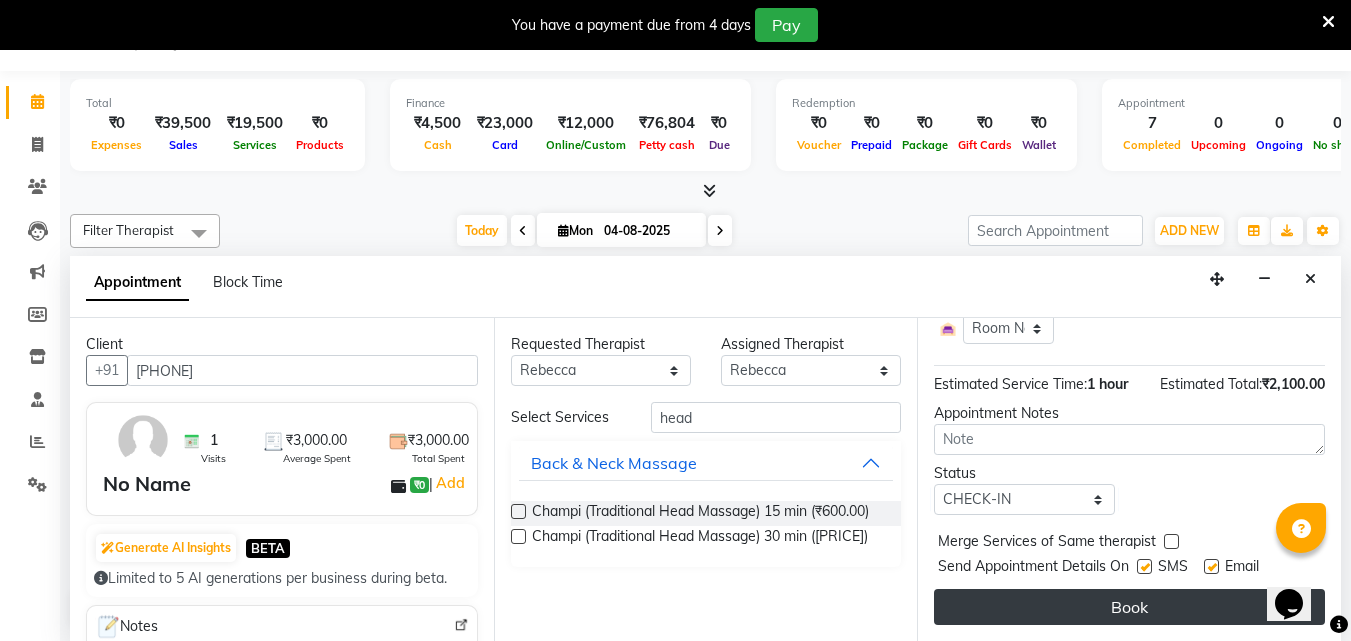 click on "Book" at bounding box center [1129, 607] 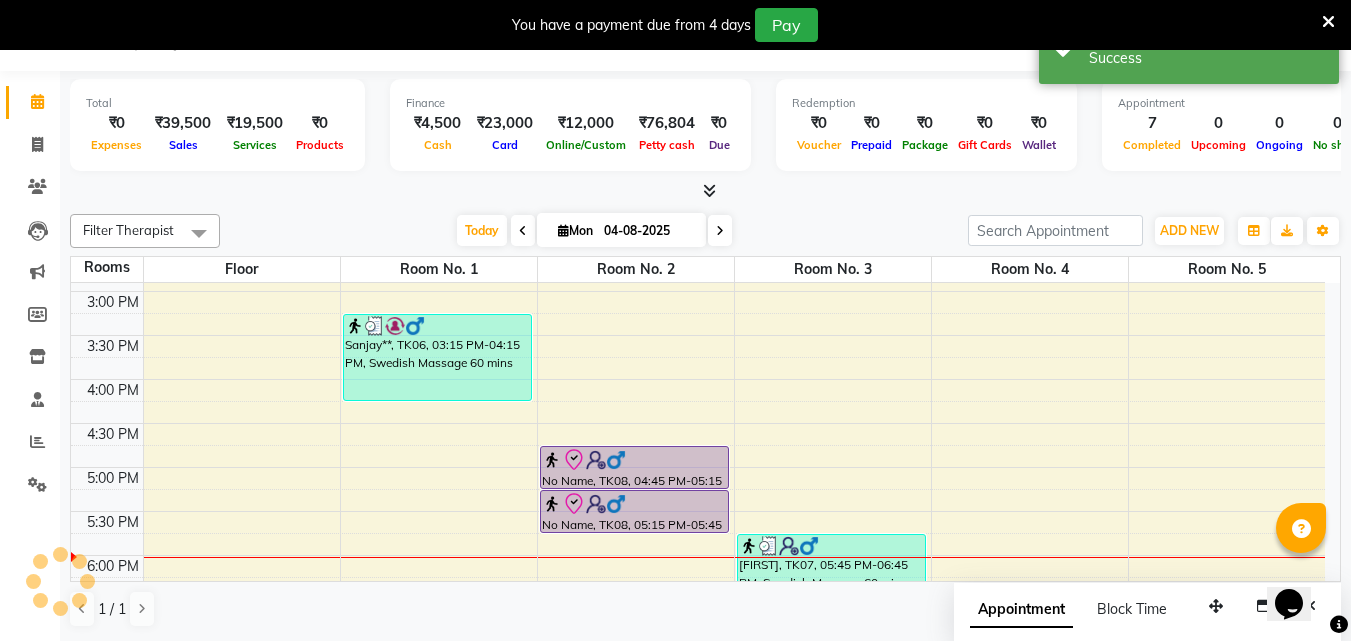 scroll, scrollTop: 0, scrollLeft: 0, axis: both 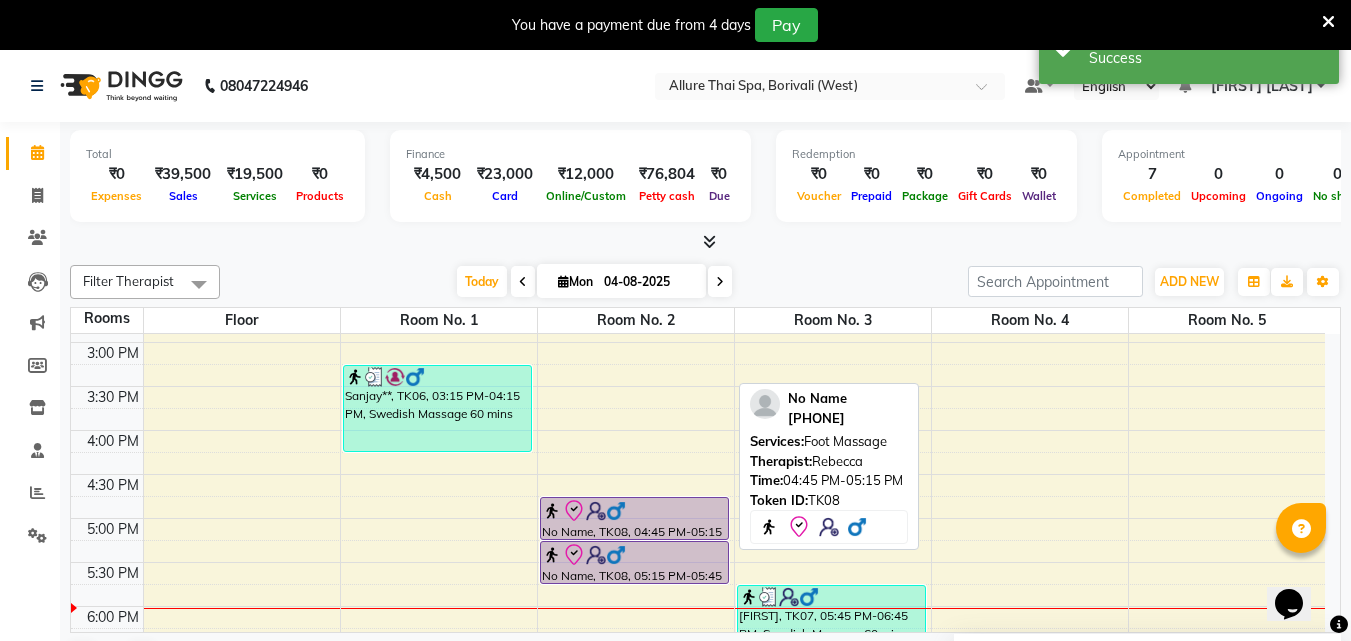 click at bounding box center [634, 539] 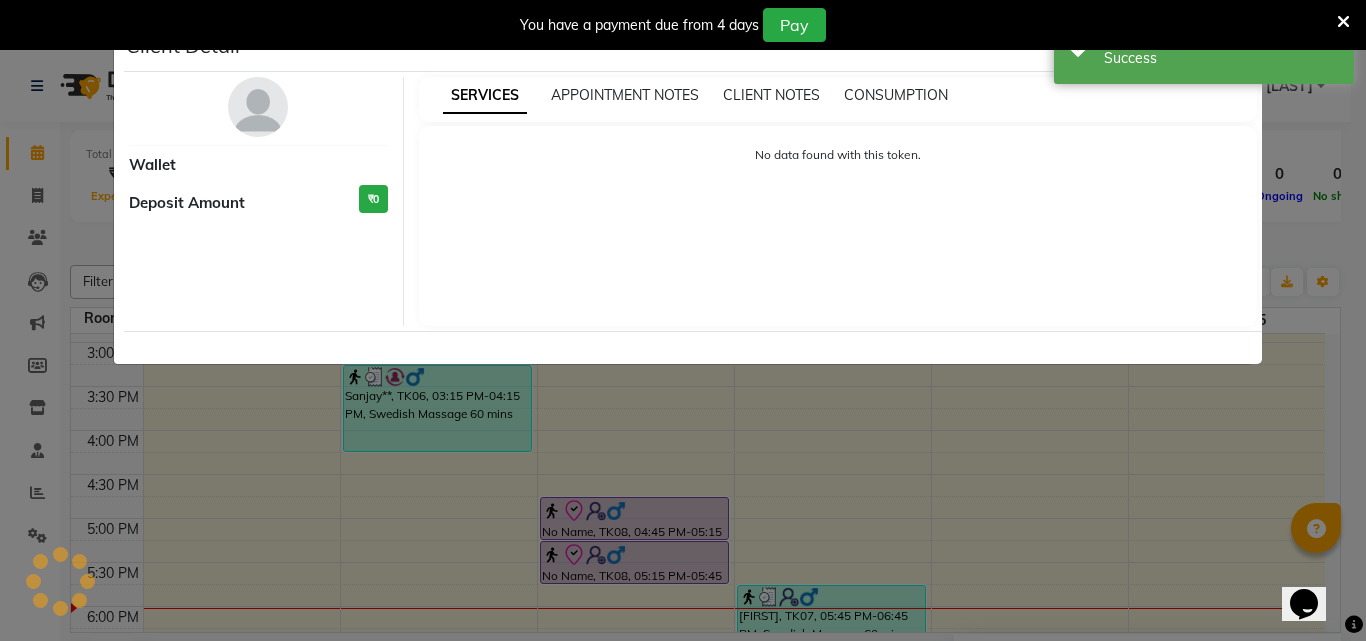 select on "8" 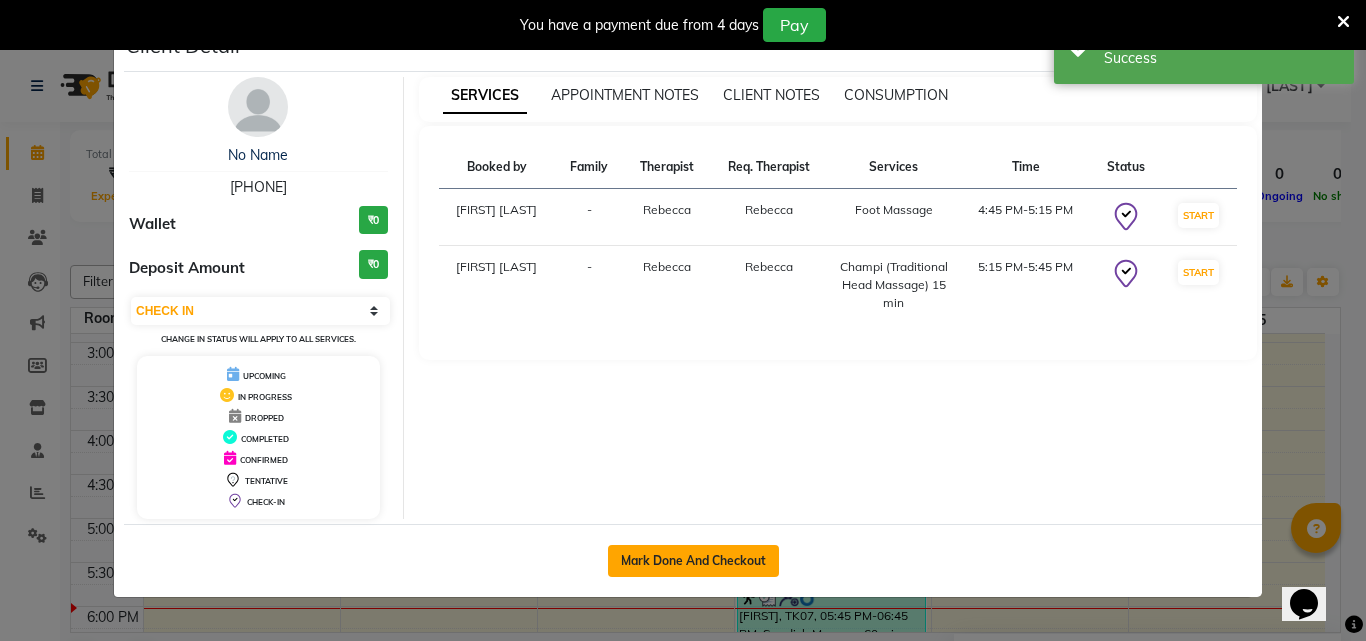 click on "Mark Done And Checkout" 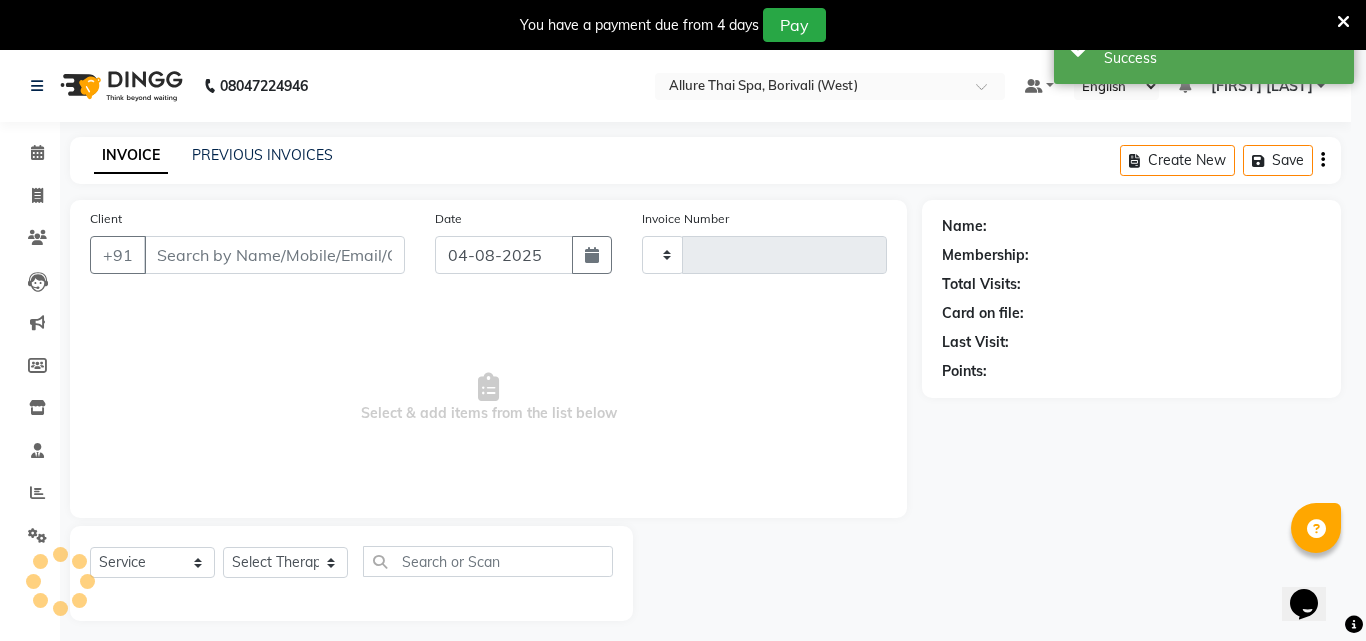 type on "0816" 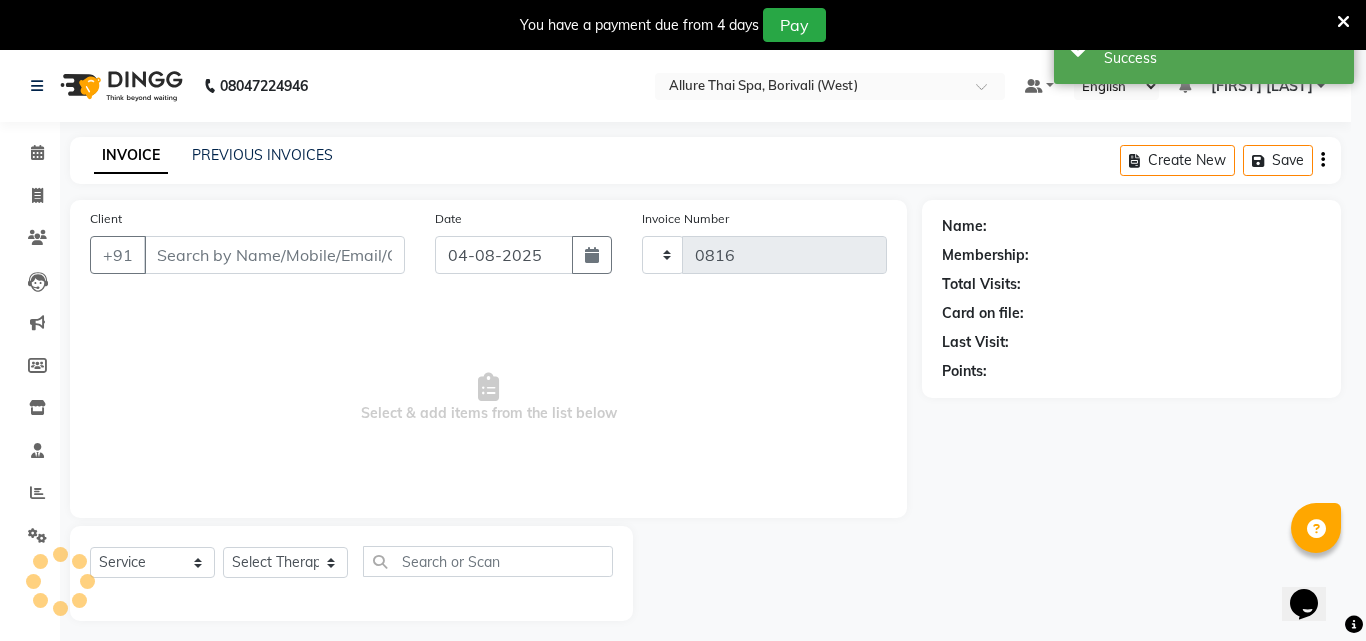 select on "6772" 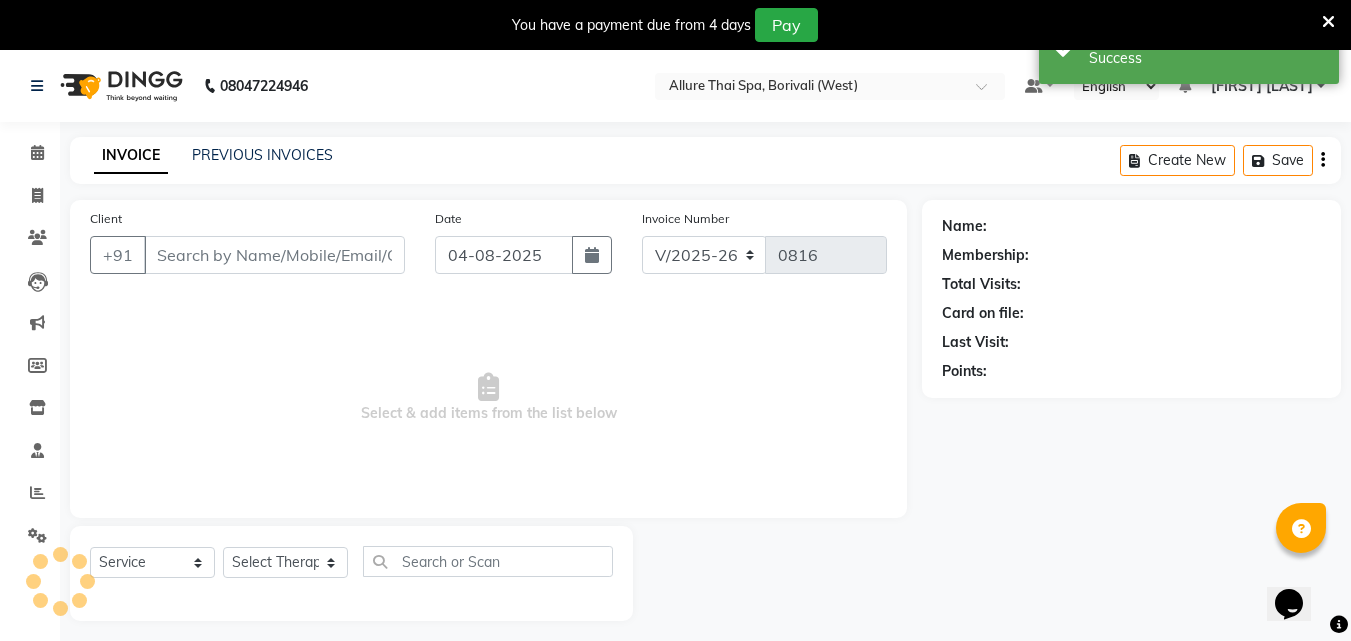 type on "[PHONE]" 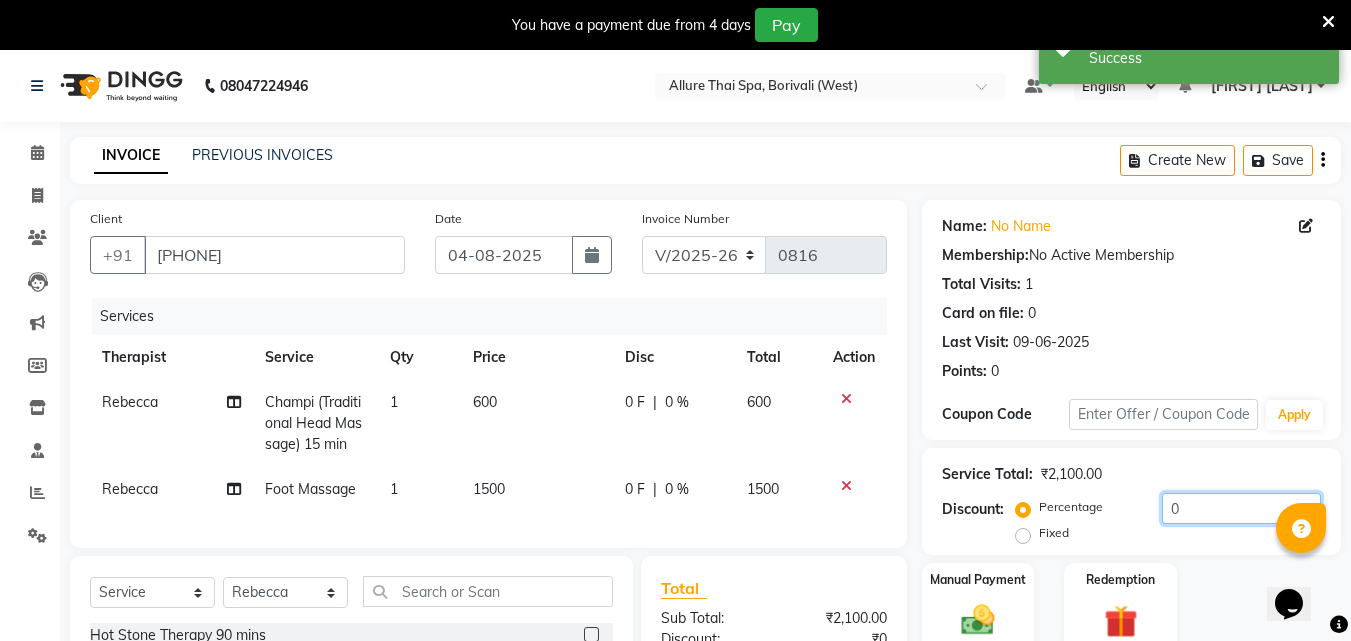click on "0" 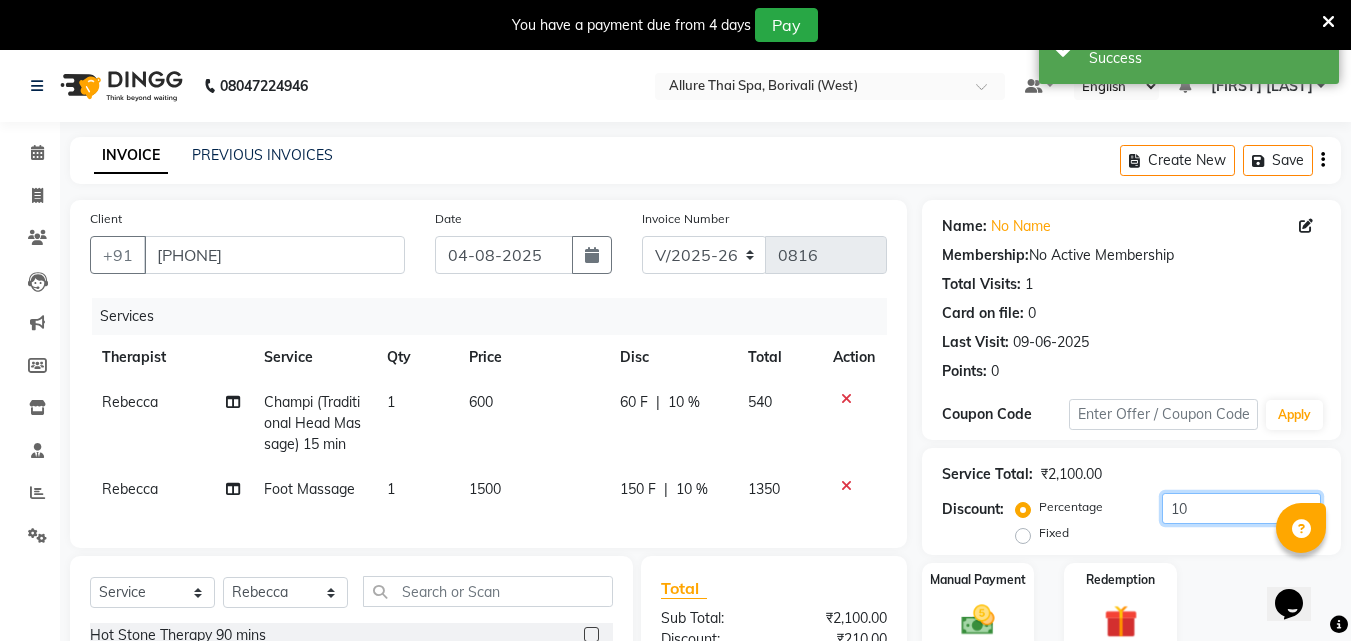 scroll, scrollTop: 255, scrollLeft: 0, axis: vertical 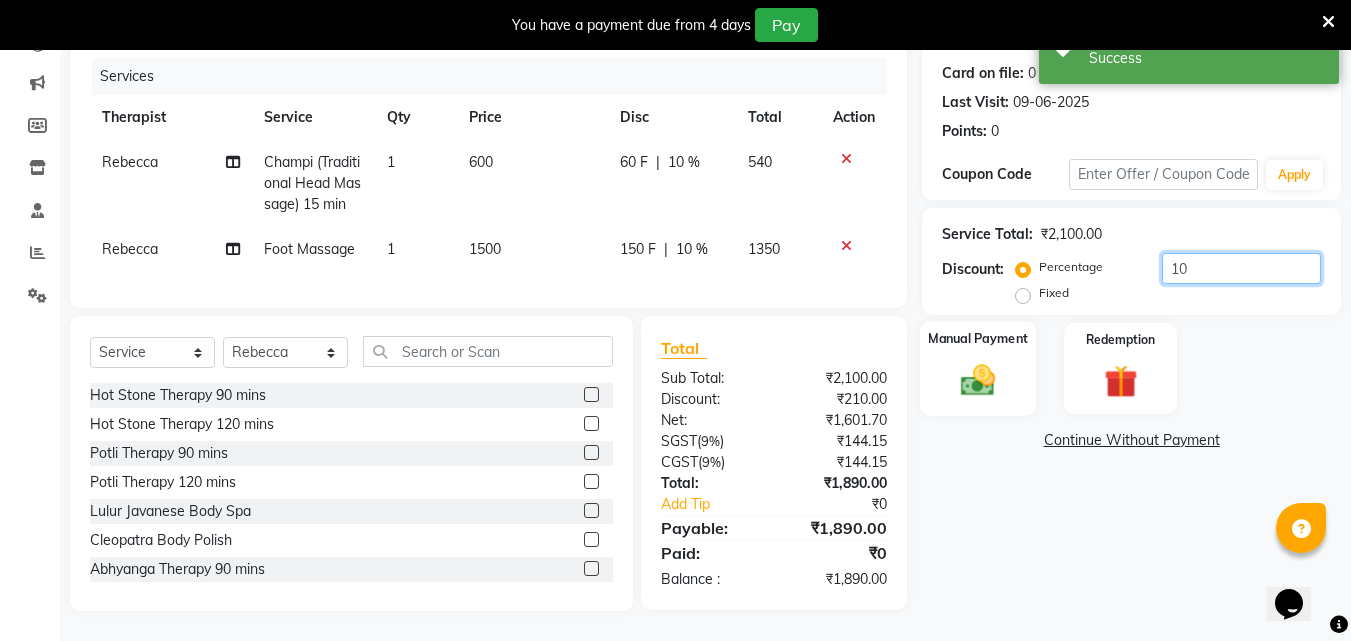 type on "10" 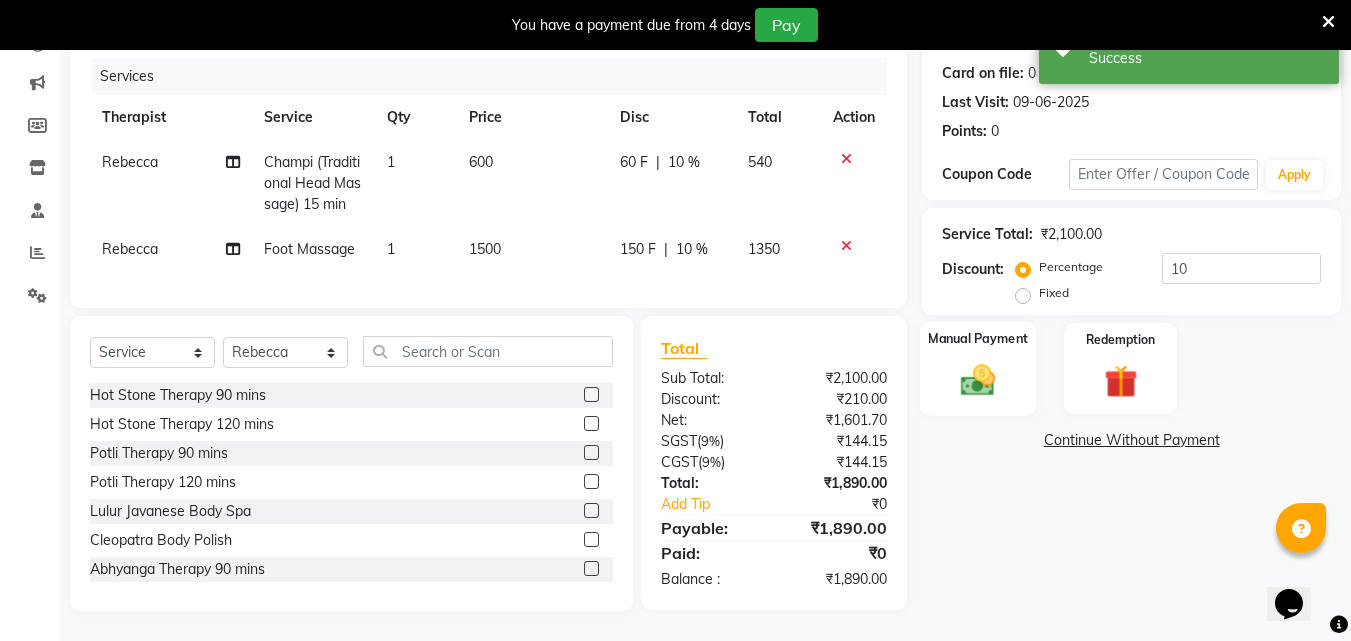 click 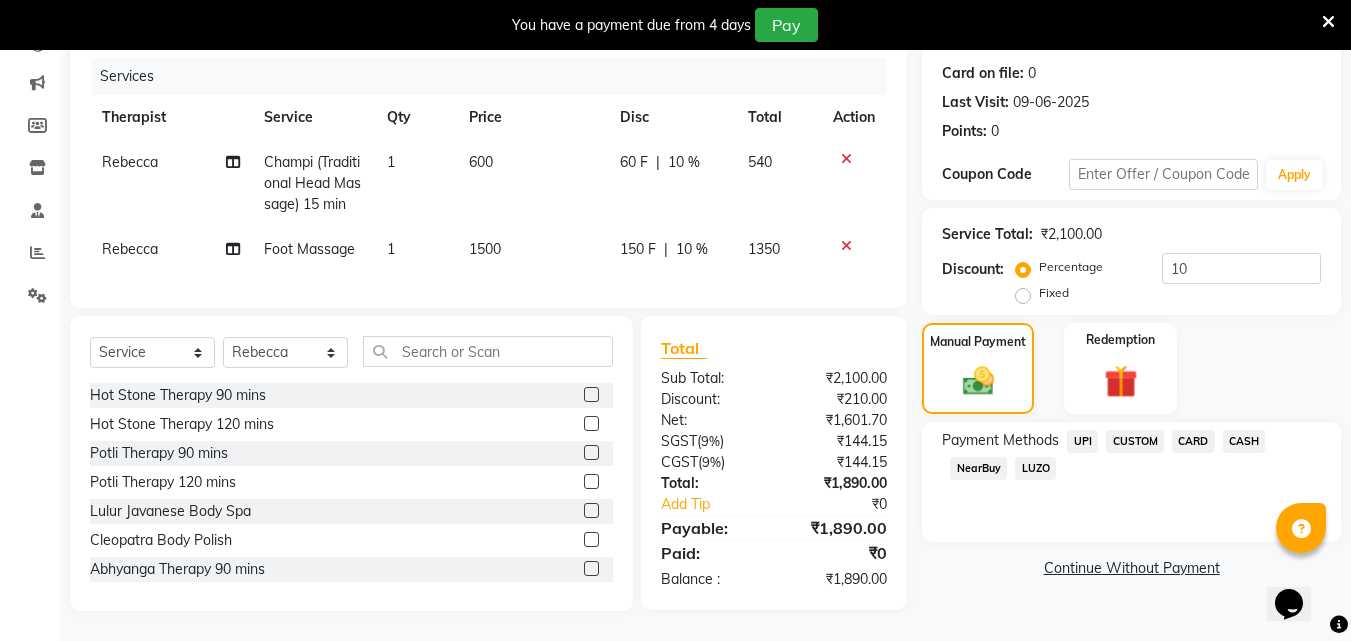 click on "CARD" 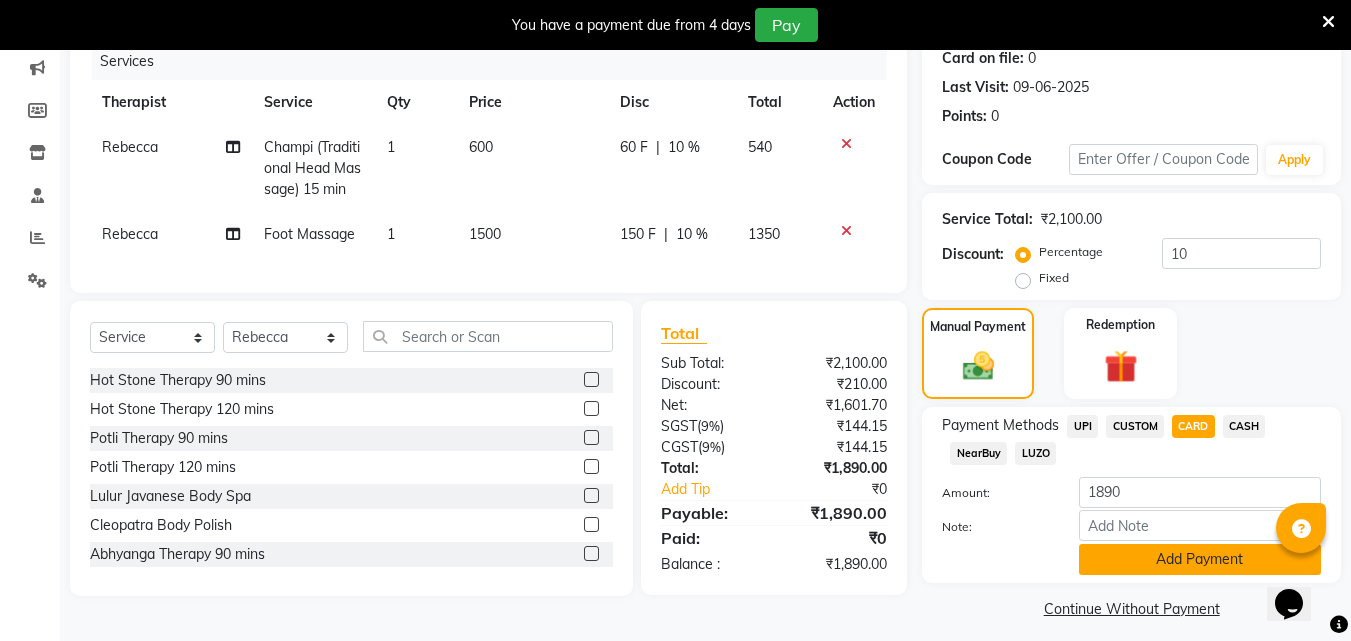 click on "Add Payment" 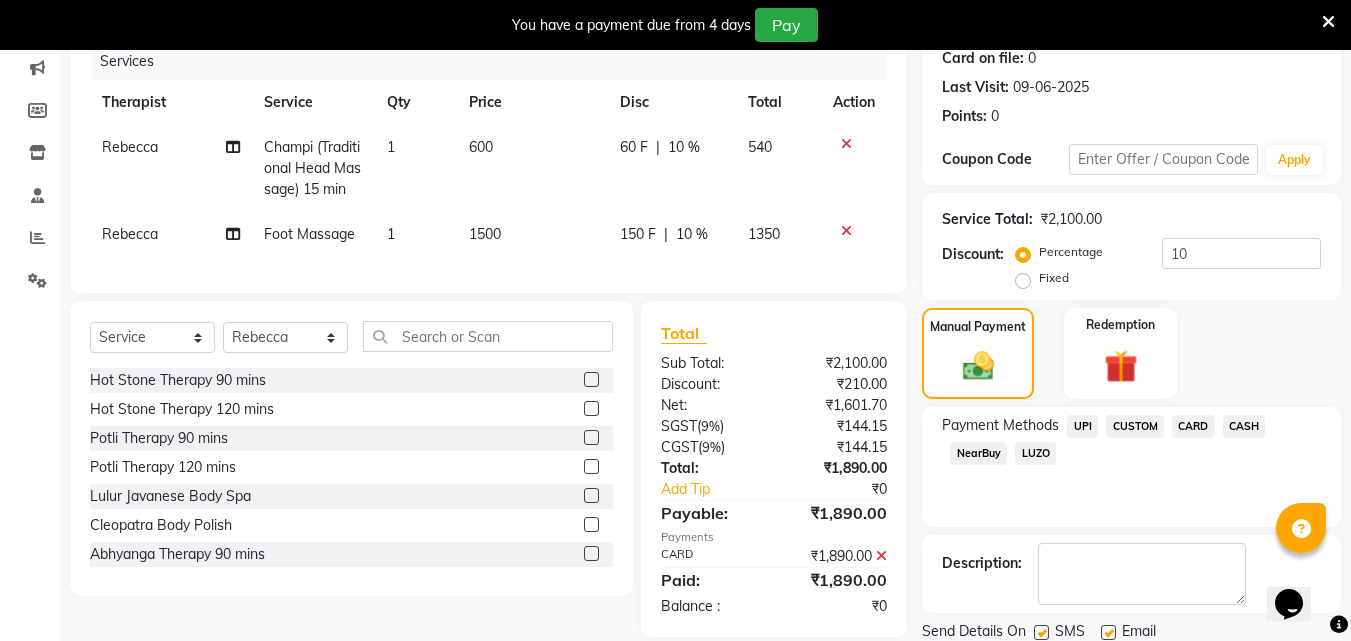 scroll, scrollTop: 325, scrollLeft: 0, axis: vertical 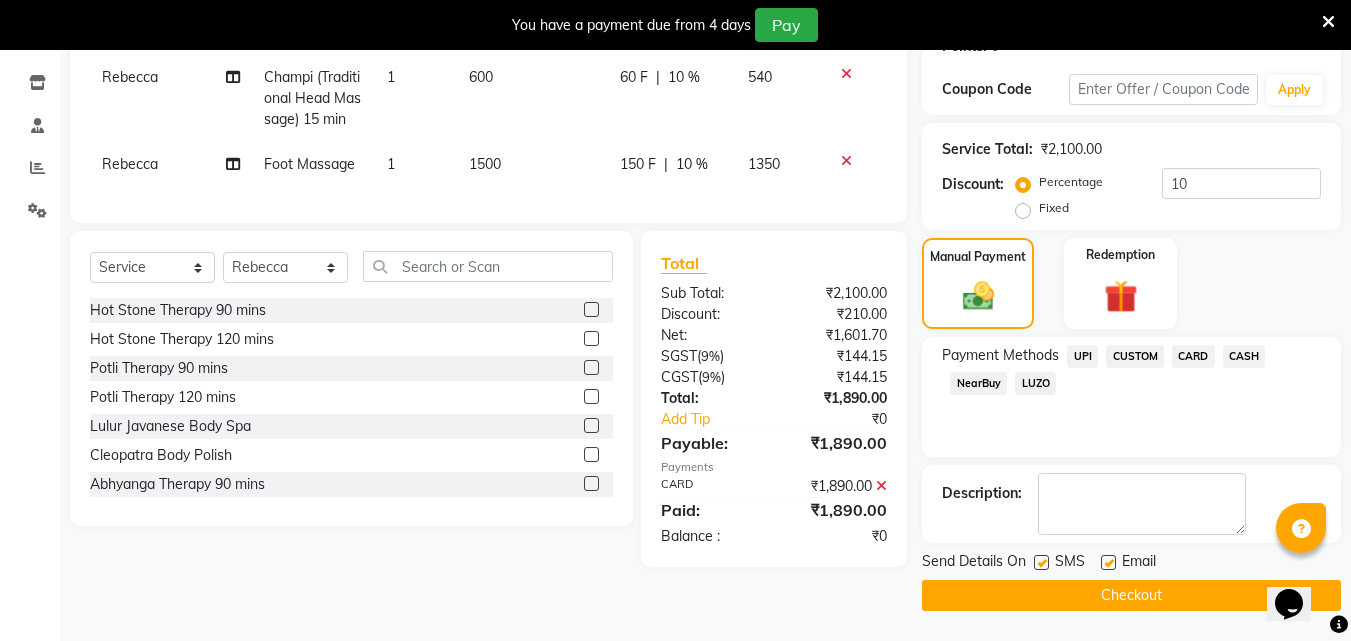 click on "Checkout" 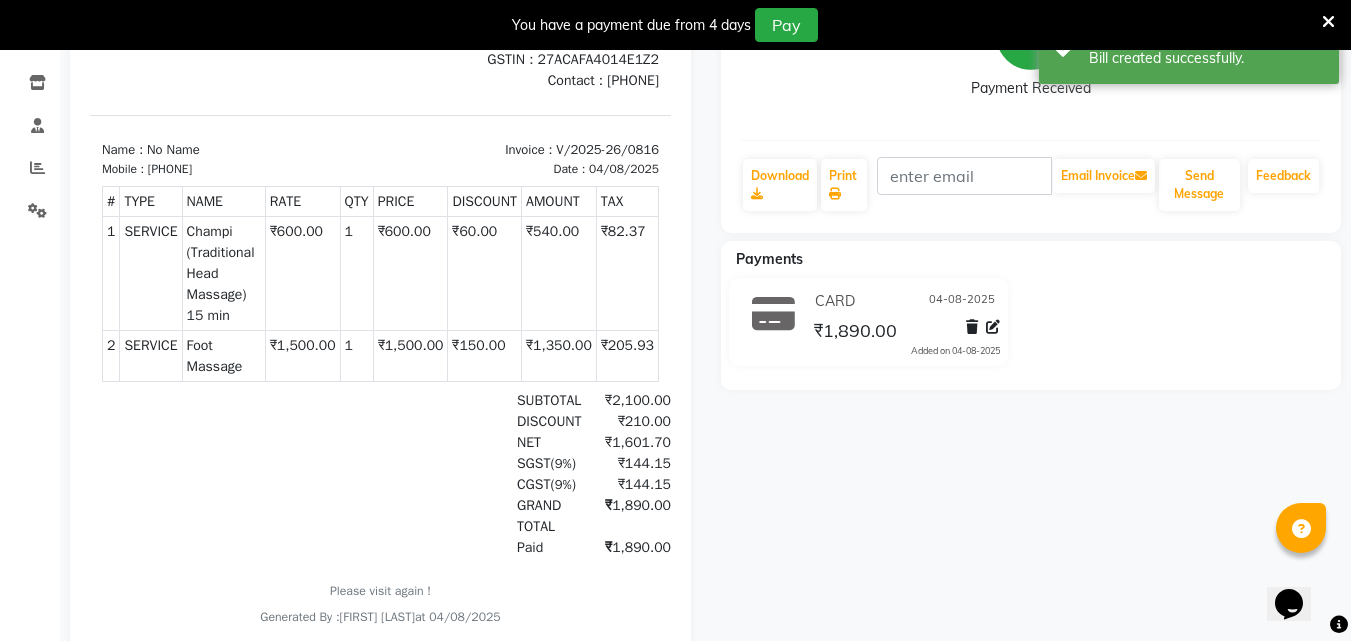 scroll, scrollTop: 0, scrollLeft: 0, axis: both 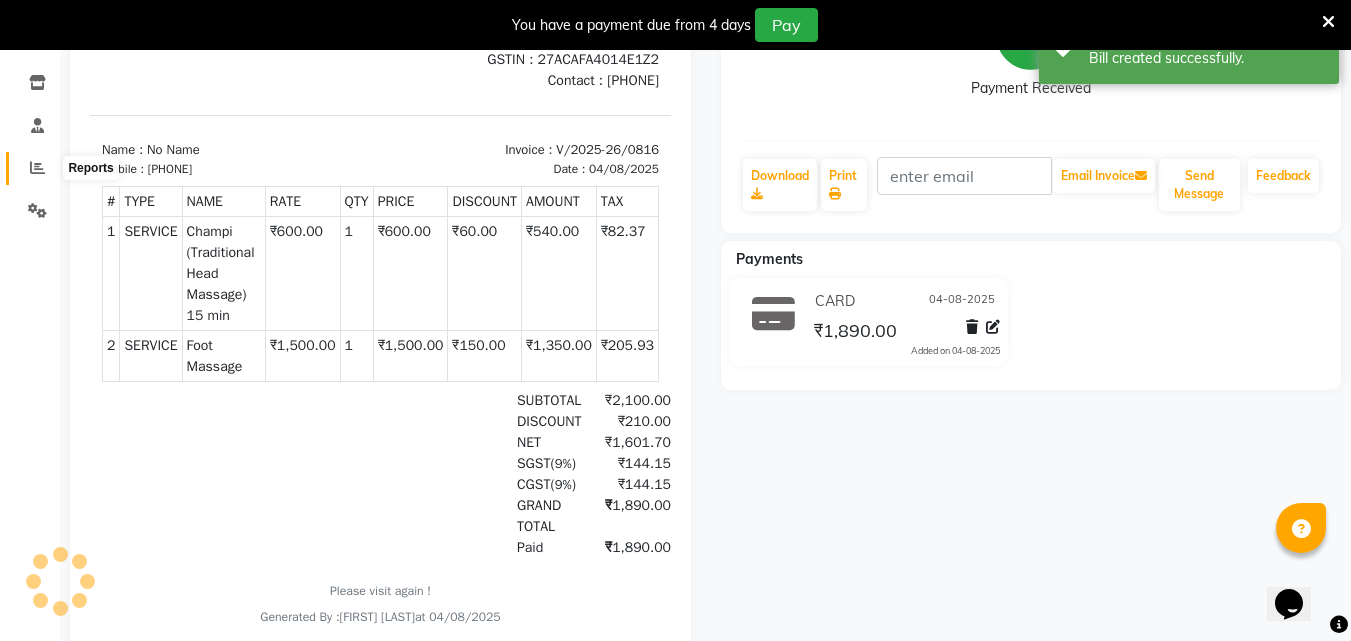 click 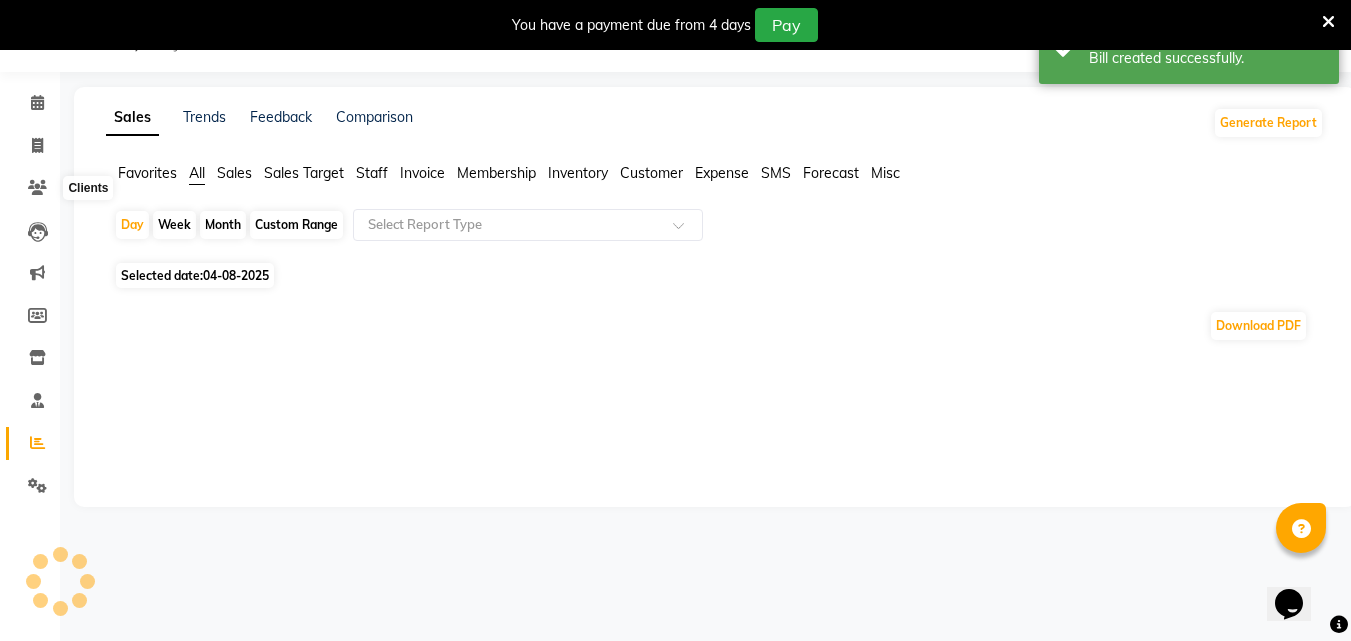 scroll, scrollTop: 325, scrollLeft: 0, axis: vertical 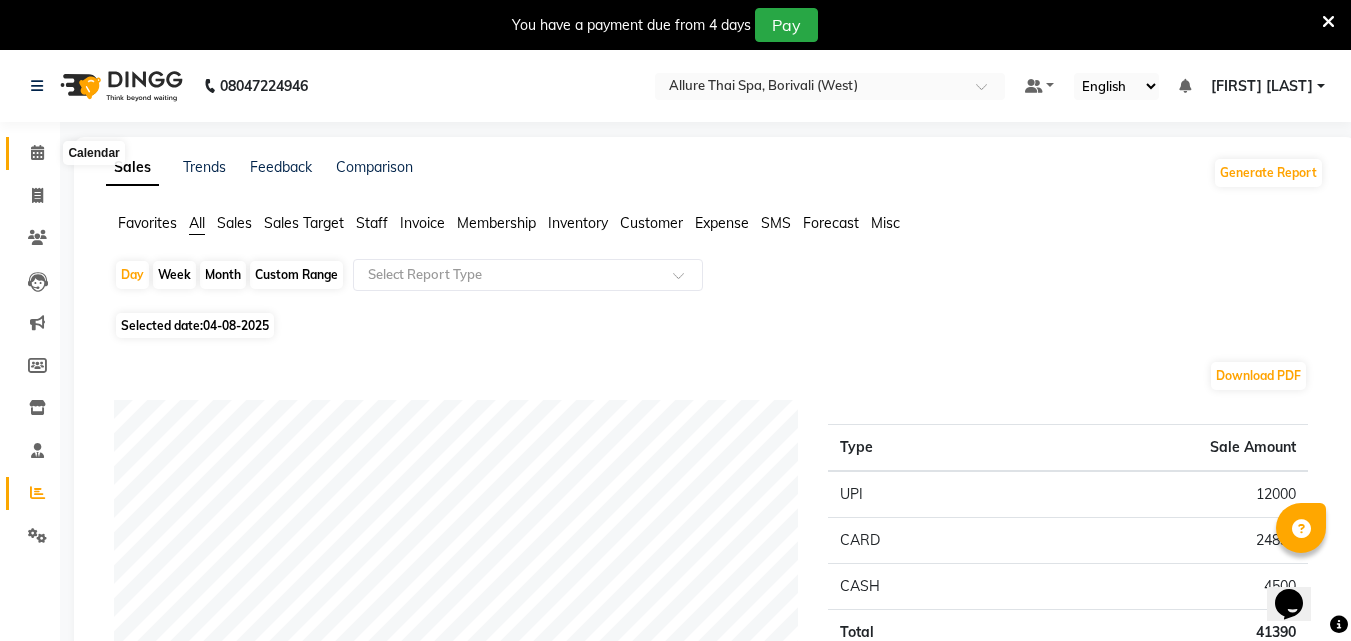 click 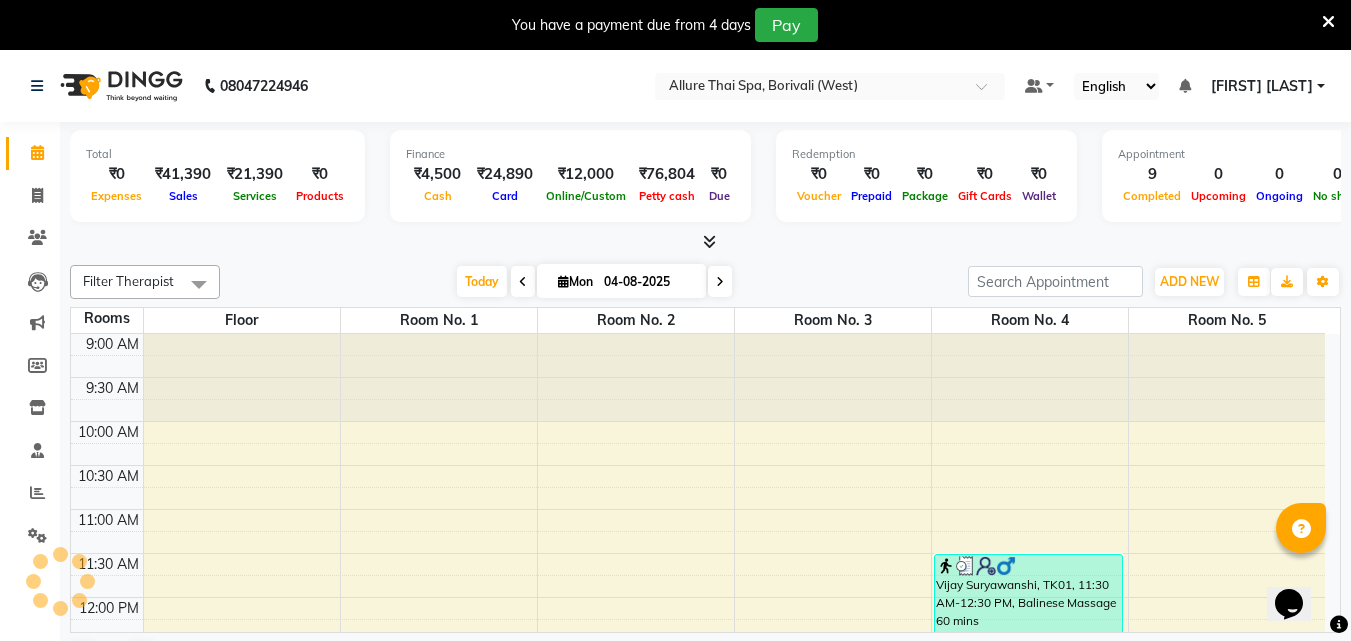 scroll, scrollTop: 0, scrollLeft: 0, axis: both 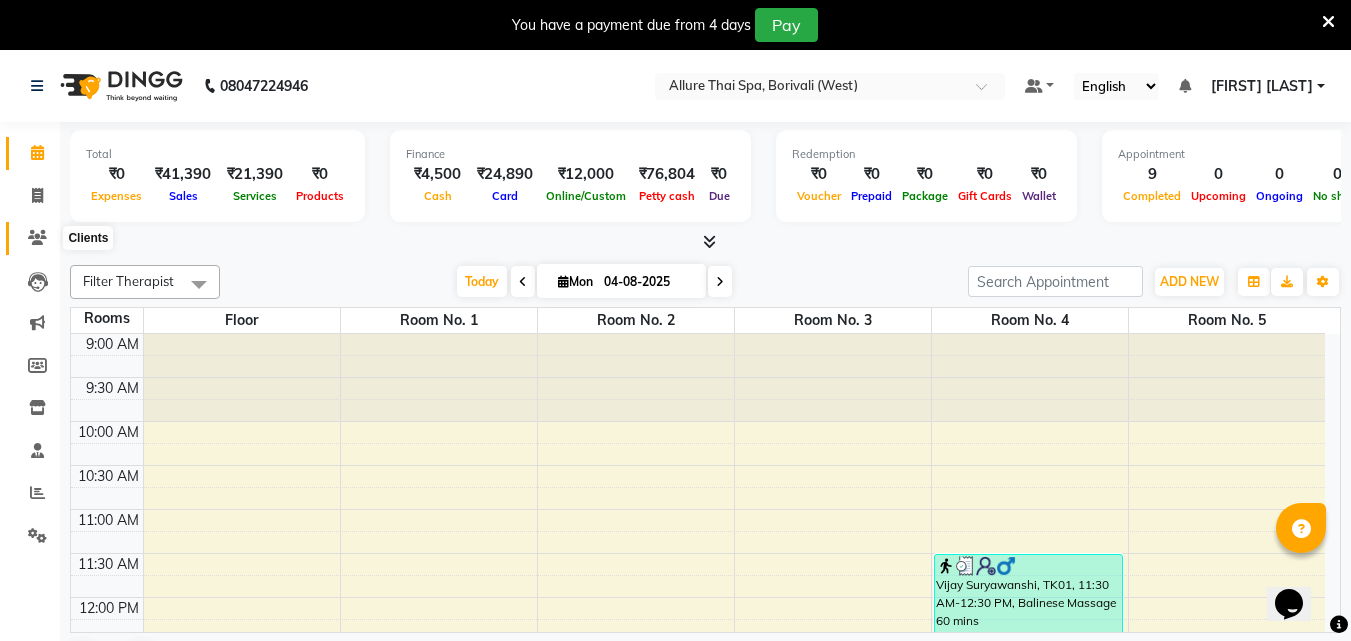 click 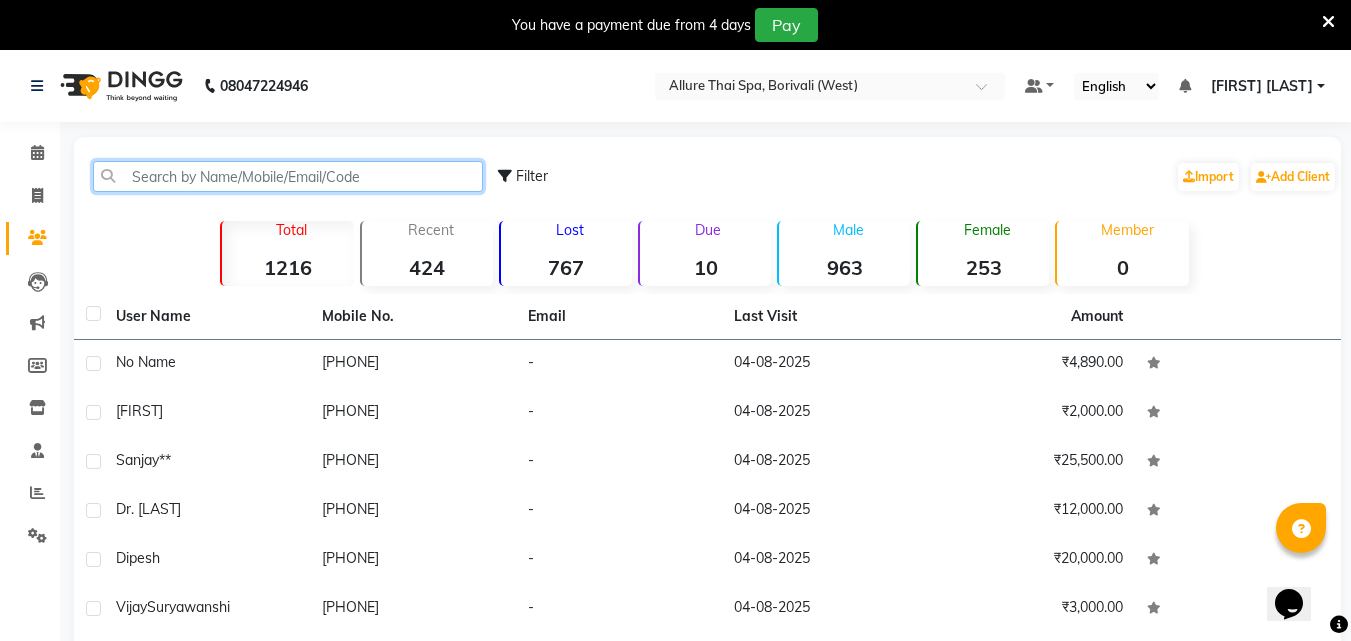 click 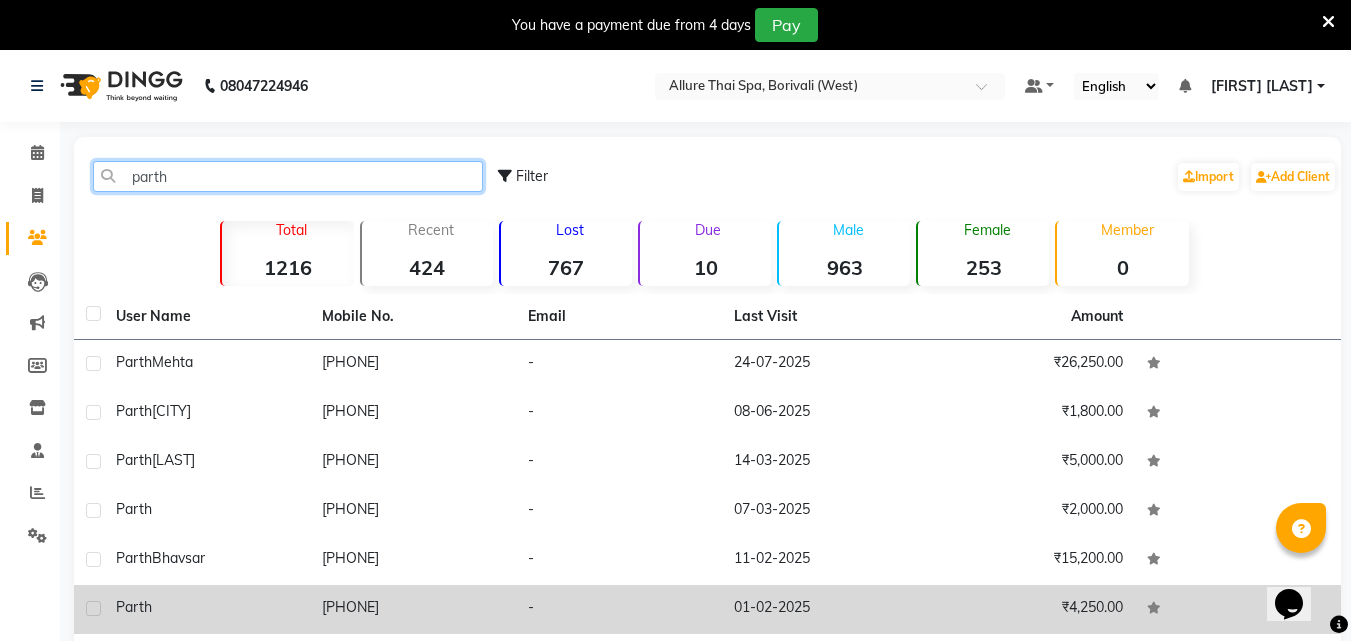 type on "parth" 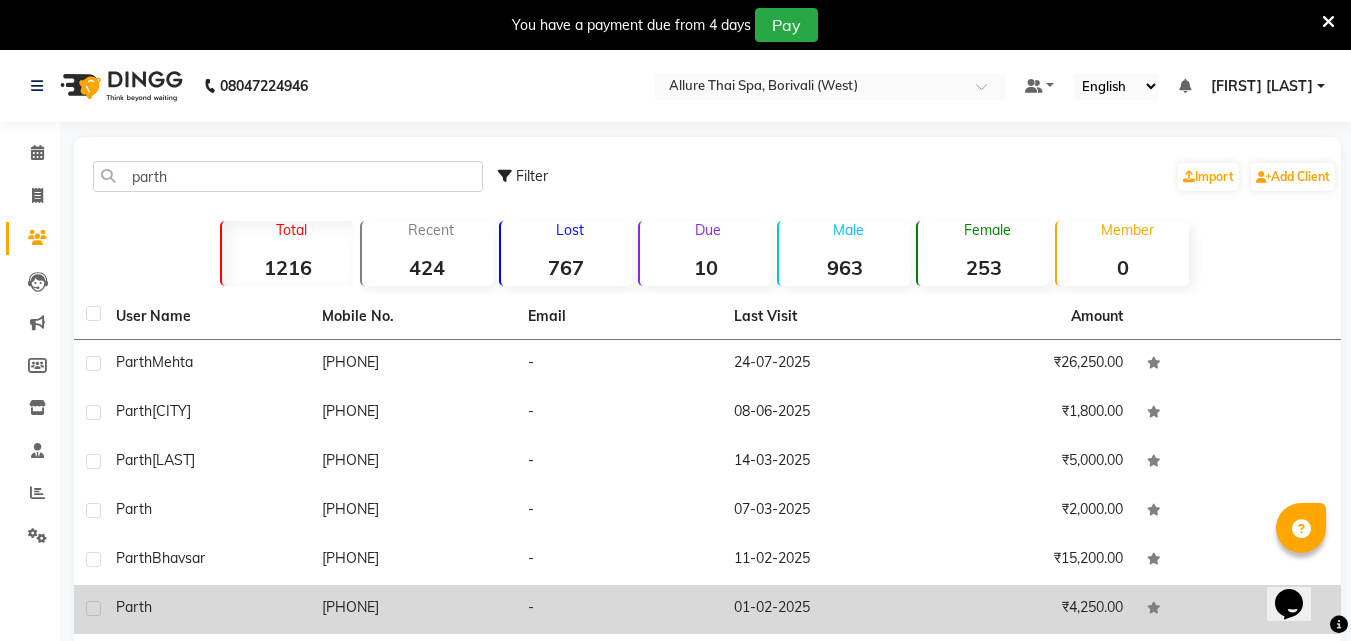 click on "[PHONE]" 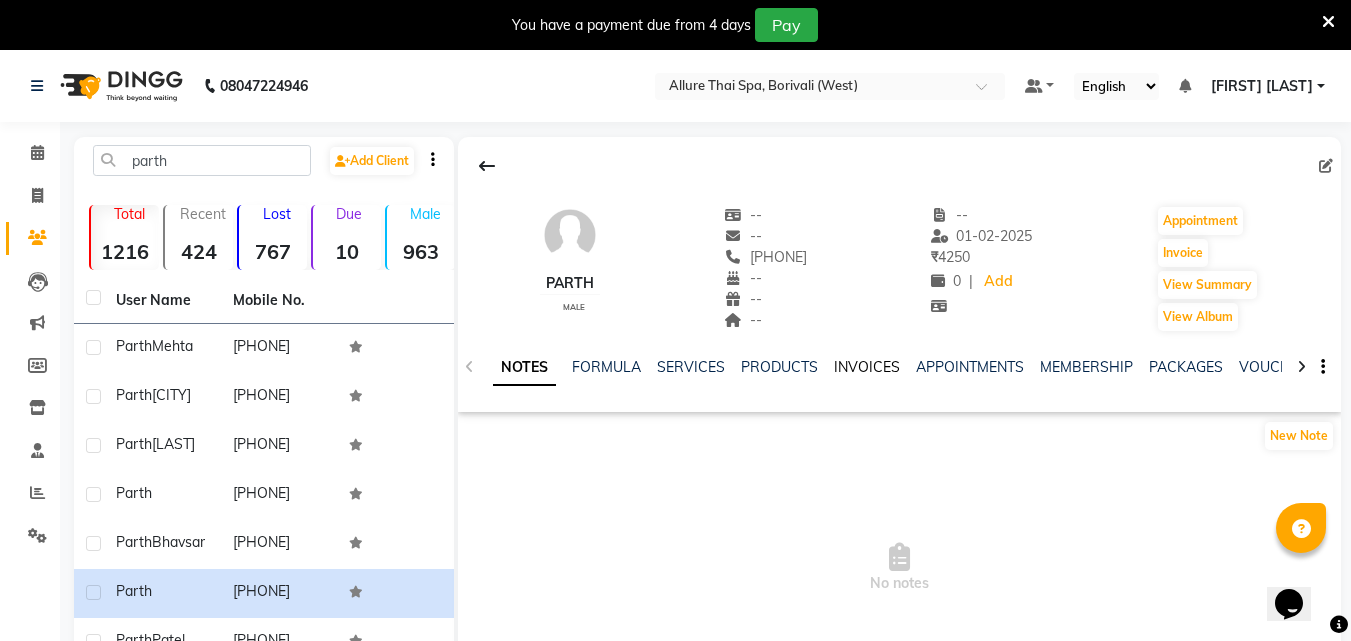 click on "INVOICES" 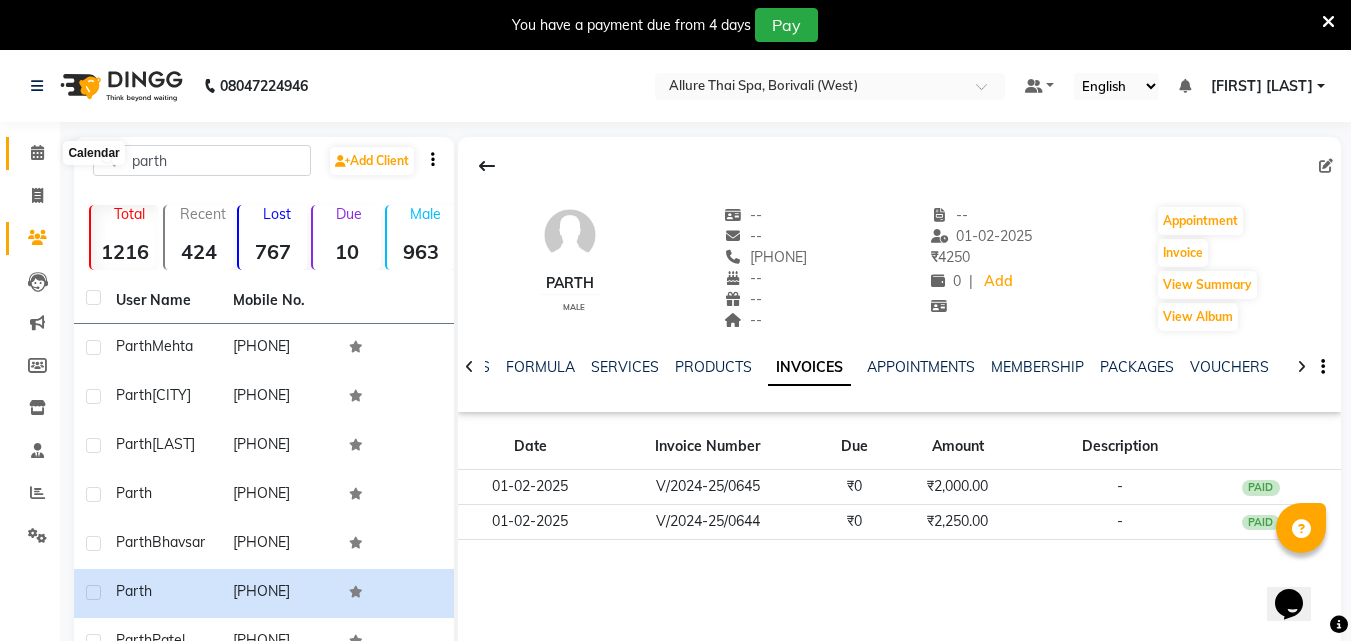 click 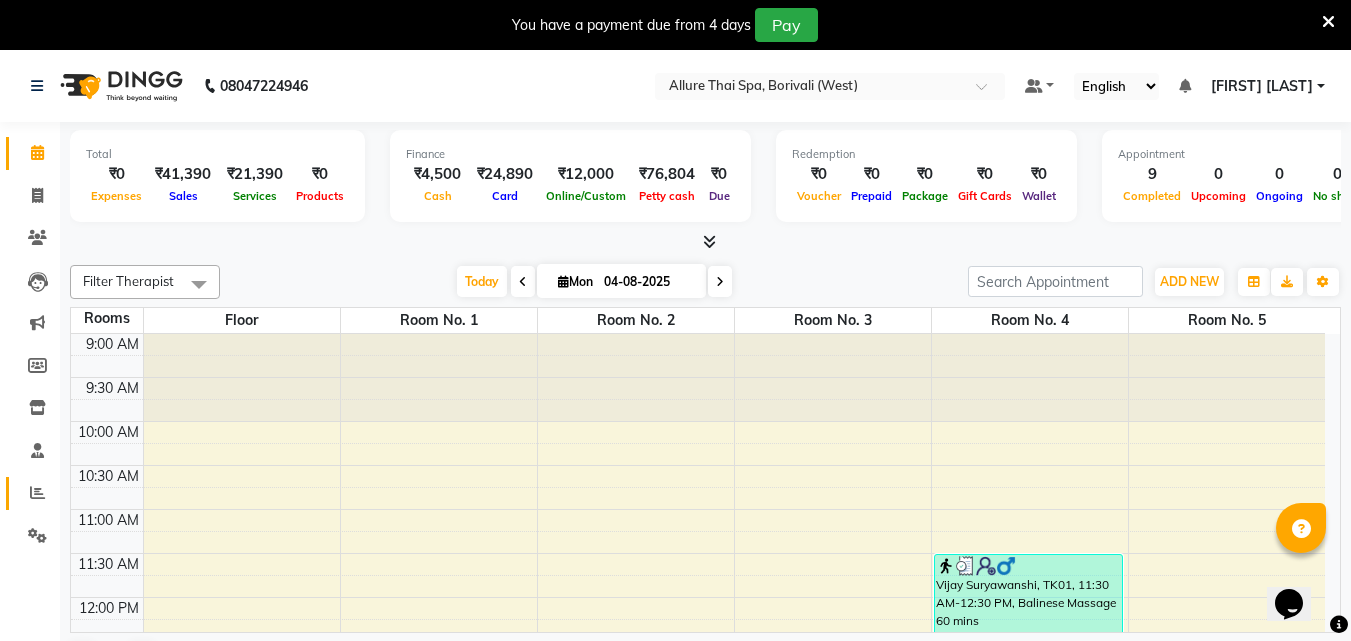 click on "Reports" 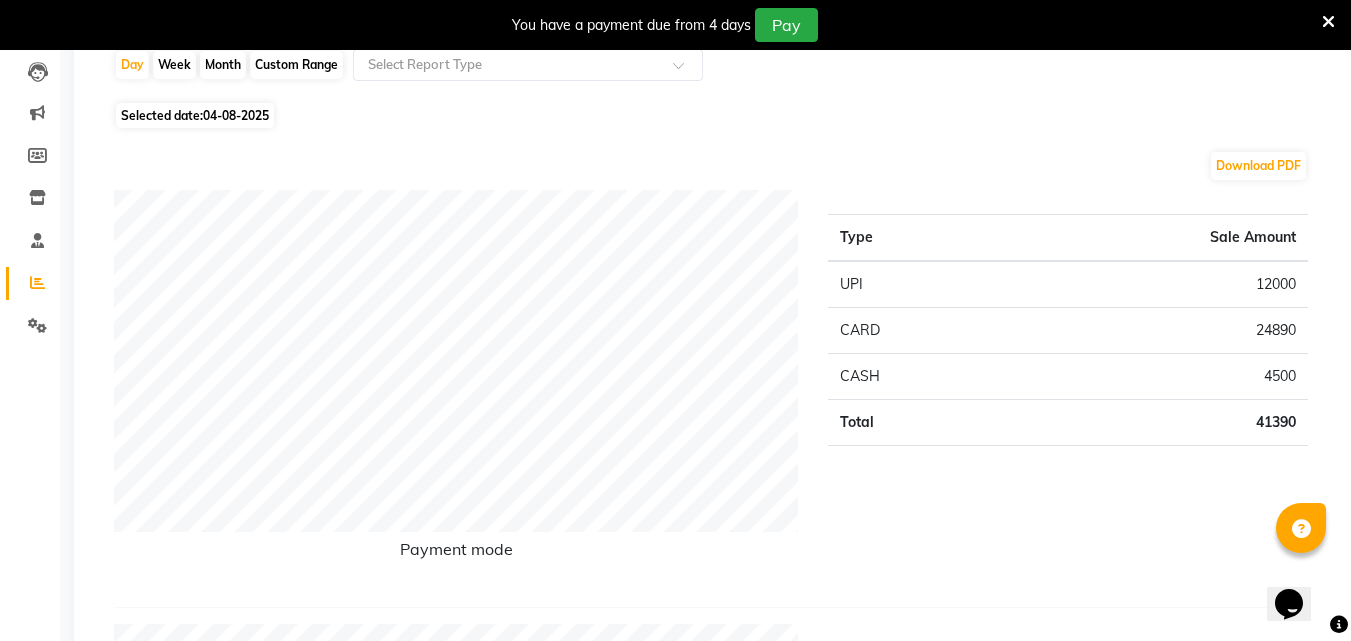 scroll, scrollTop: 216, scrollLeft: 0, axis: vertical 